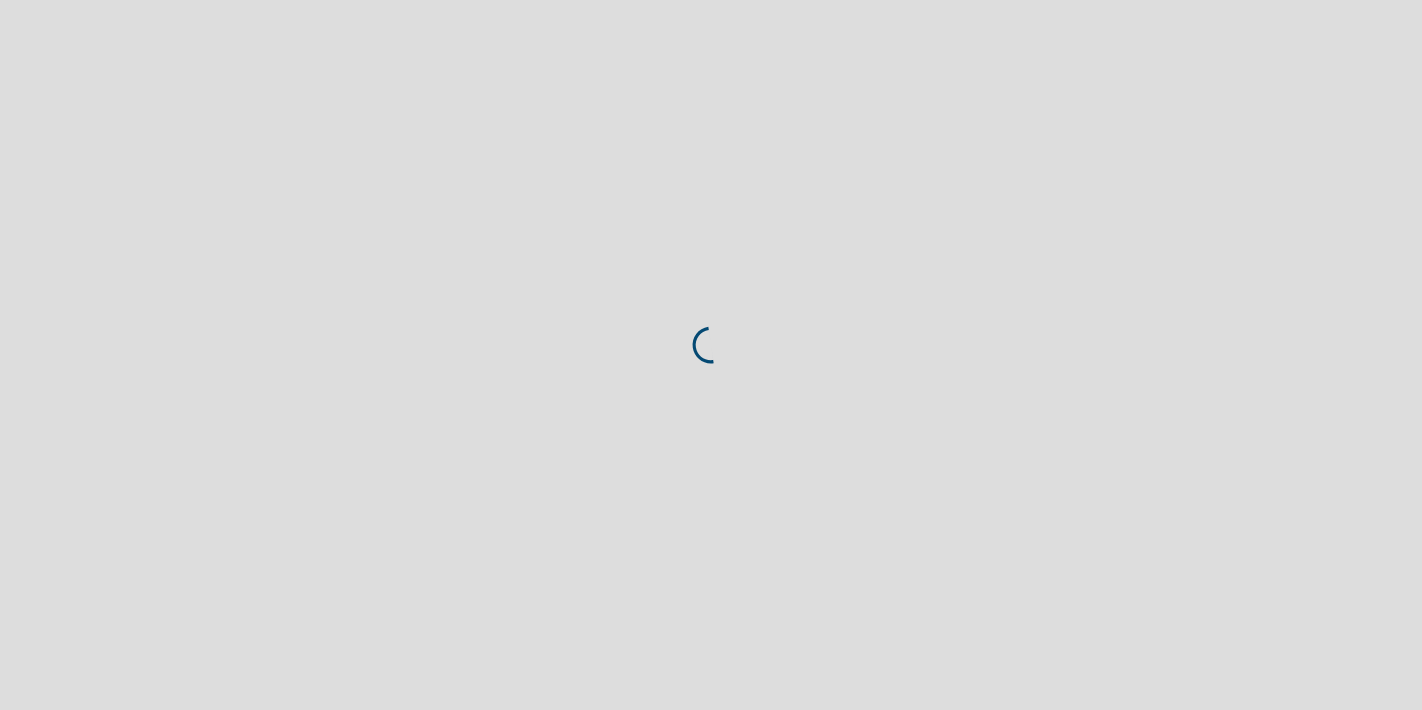scroll, scrollTop: 0, scrollLeft: 0, axis: both 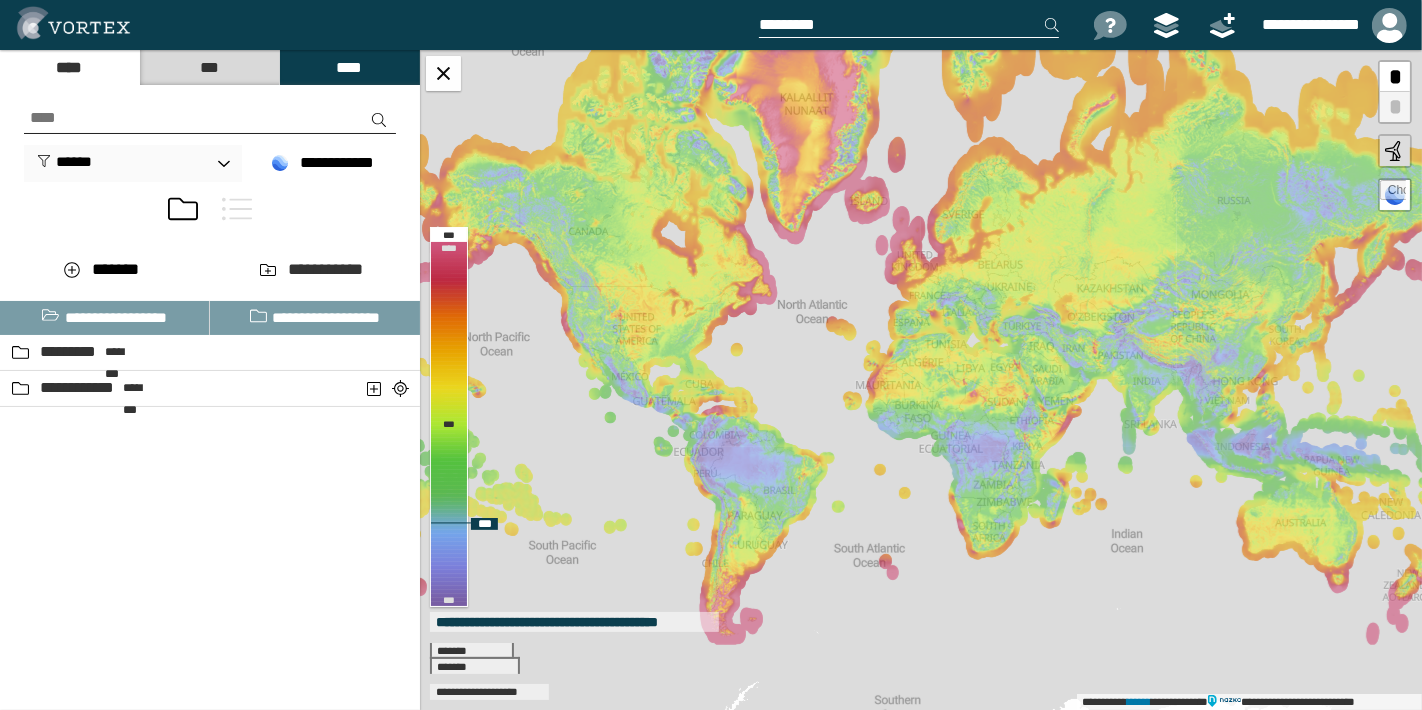 click at bounding box center (1393, 193) 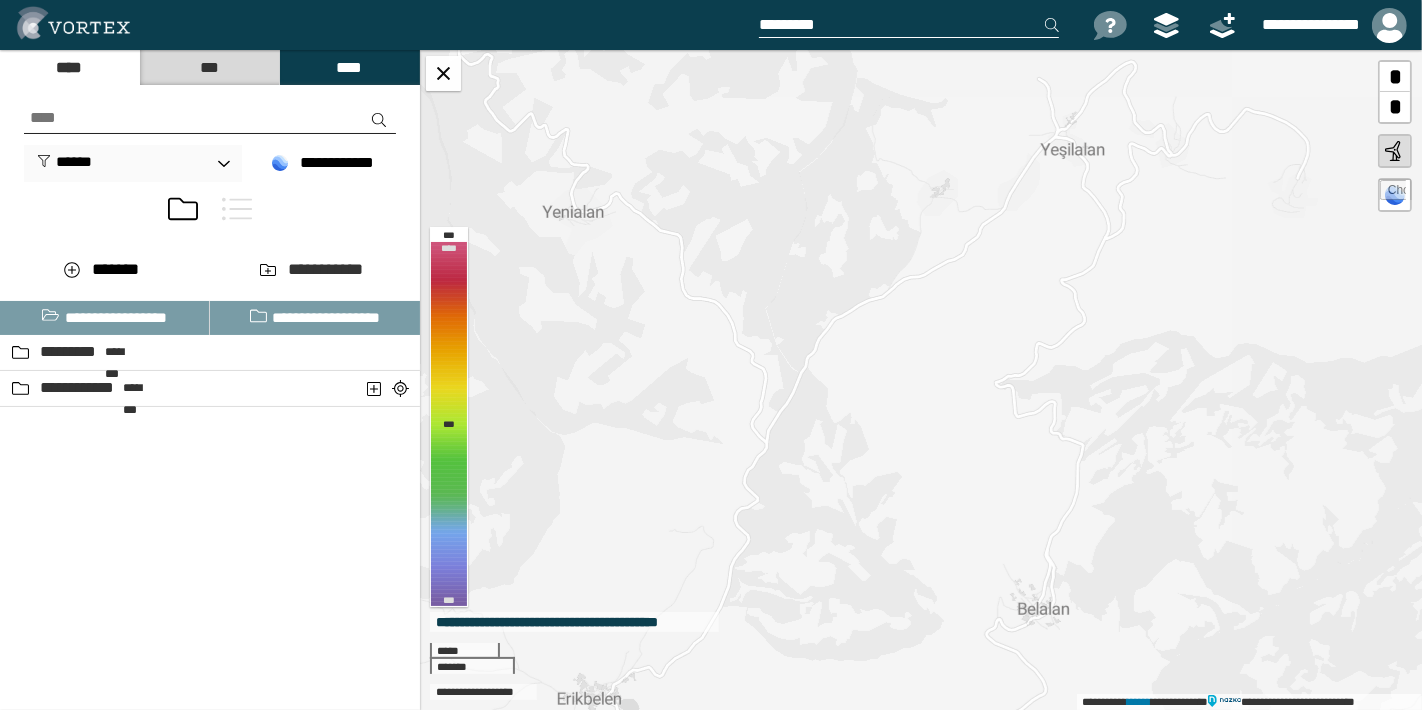 click at bounding box center (1393, 193) 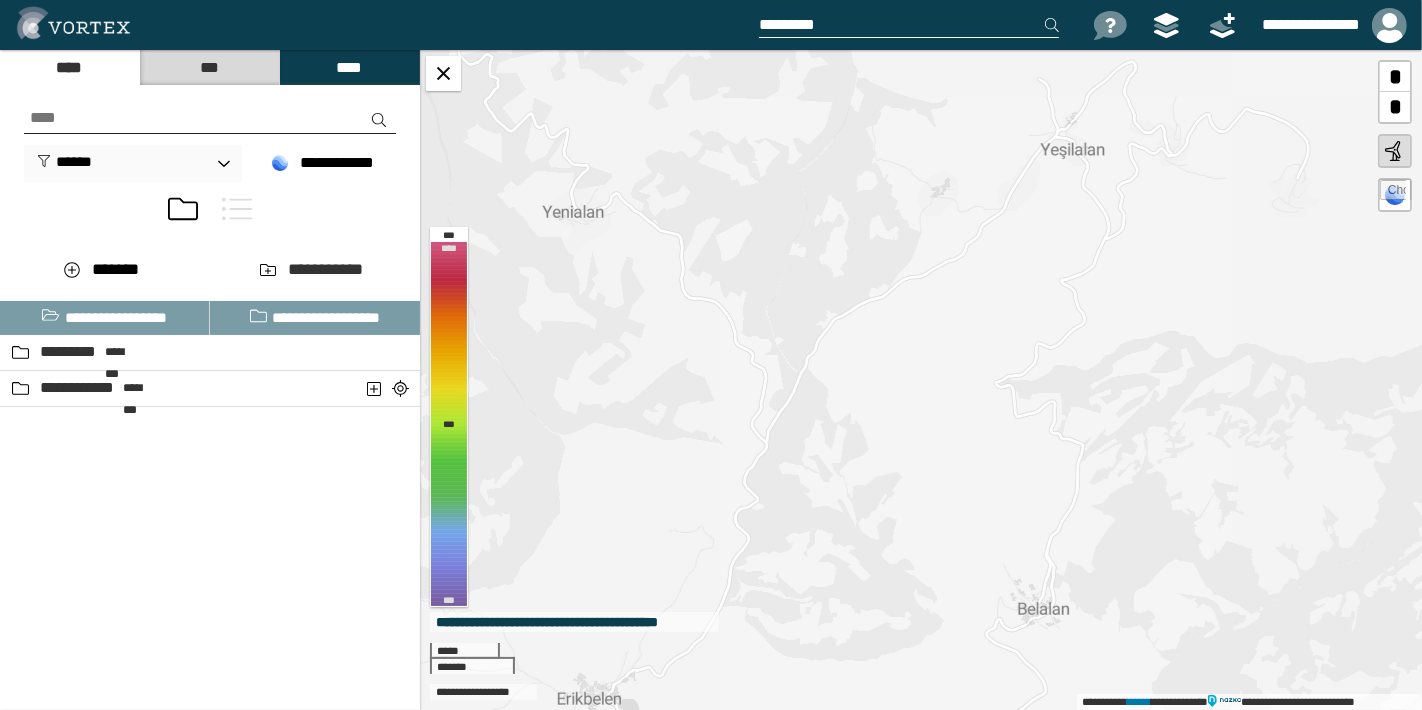 click at bounding box center [1393, 193] 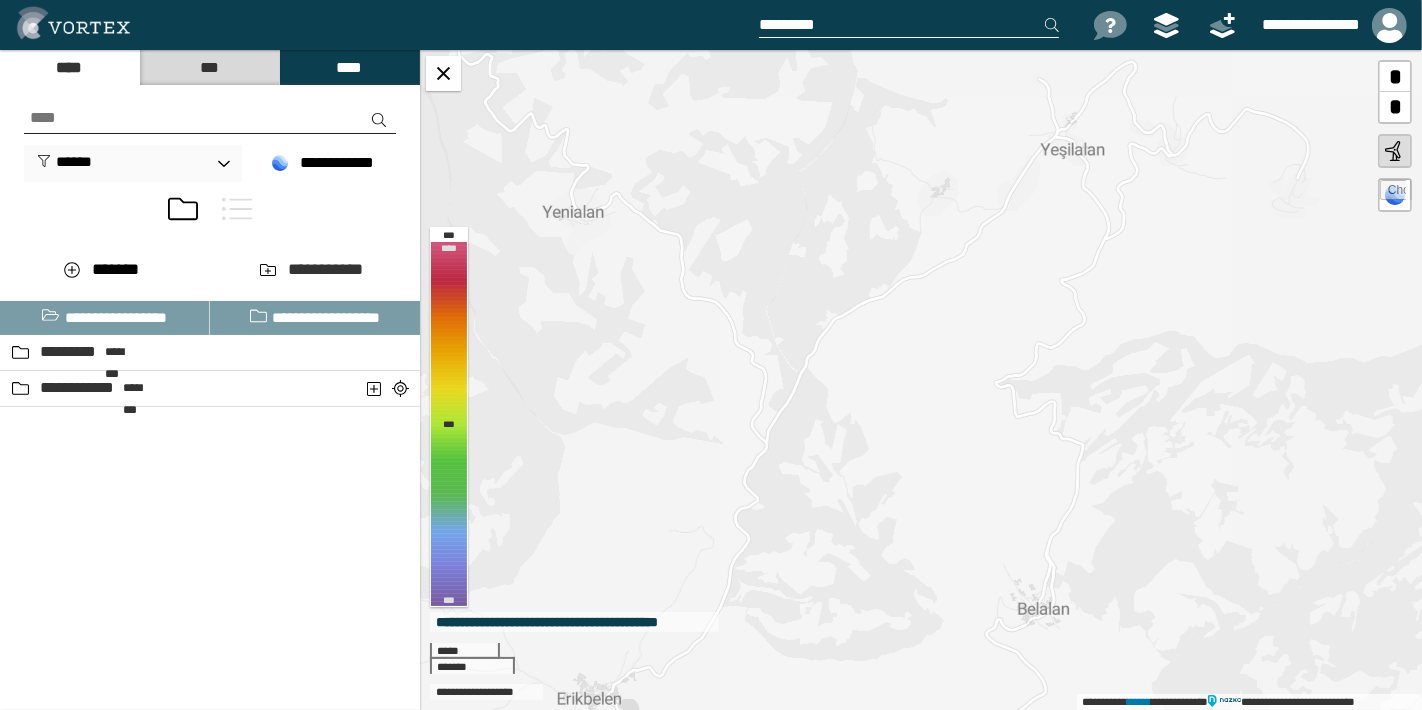 click at bounding box center [1393, 193] 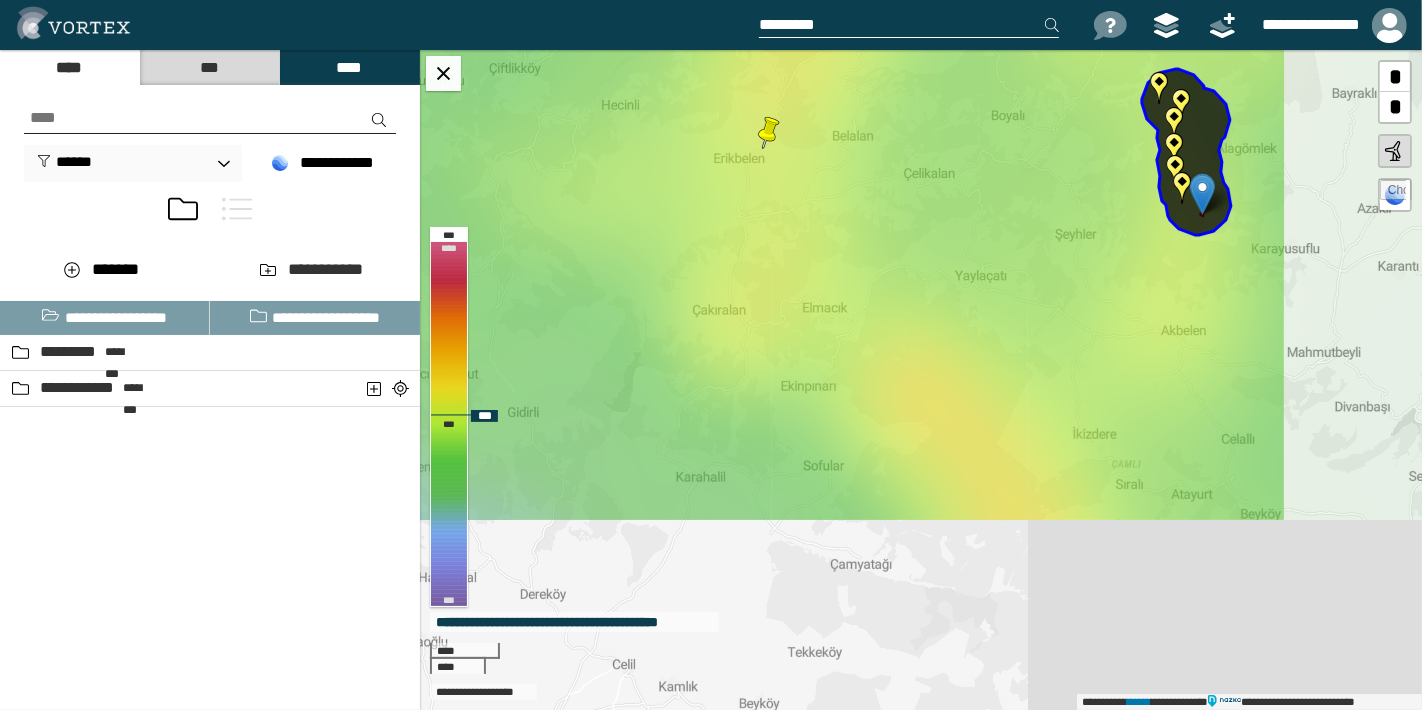 drag, startPoint x: 925, startPoint y: 464, endPoint x: 737, endPoint y: 271, distance: 269.43088 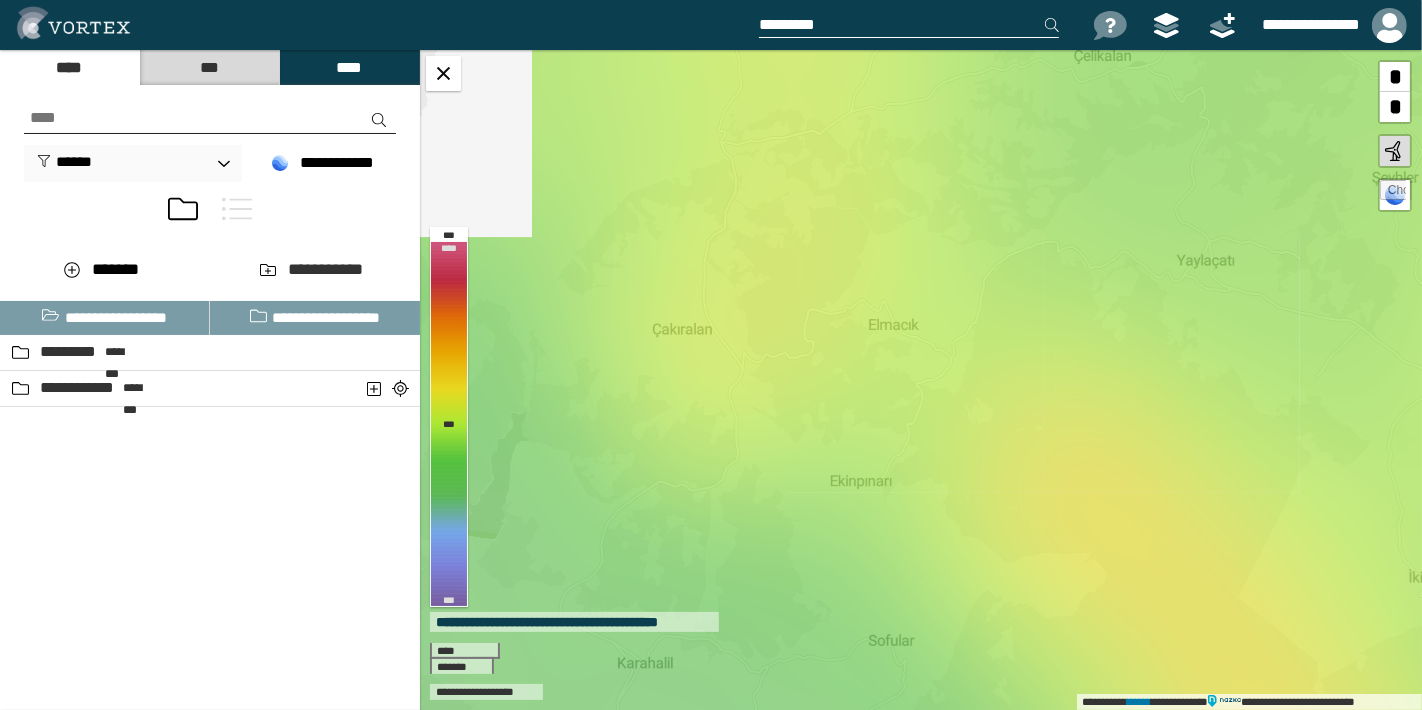 click on "**********" at bounding box center (921, 380) 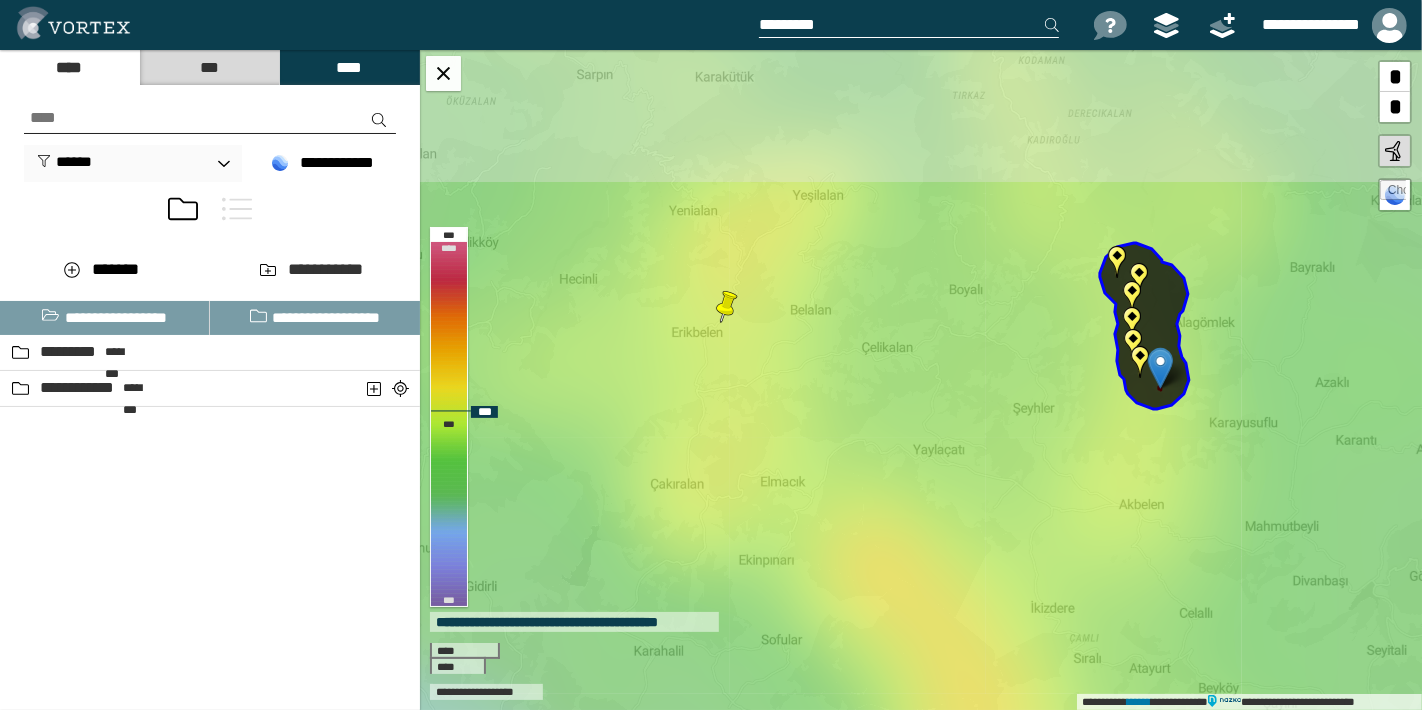 drag, startPoint x: 798, startPoint y: 252, endPoint x: 745, endPoint y: 434, distance: 189.56001 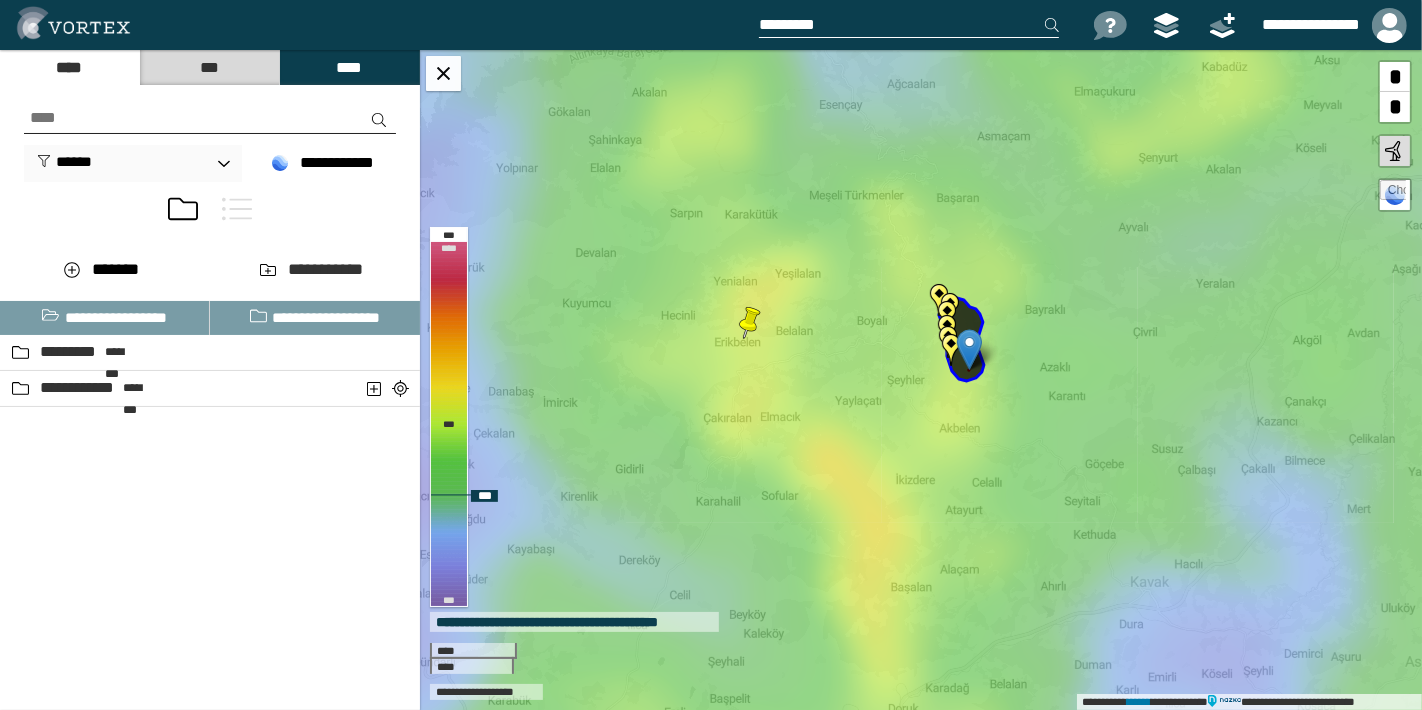 click on "**********" at bounding box center (921, 380) 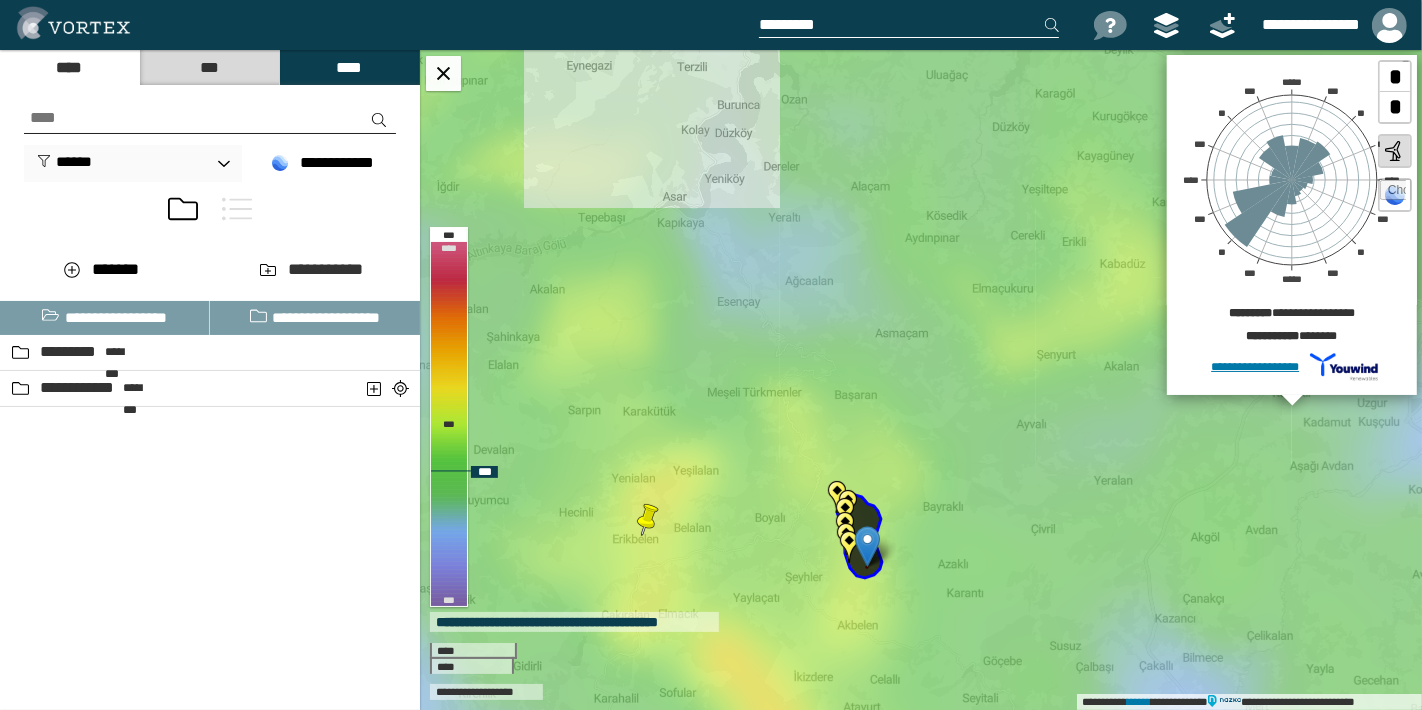 click at bounding box center [1395, 195] 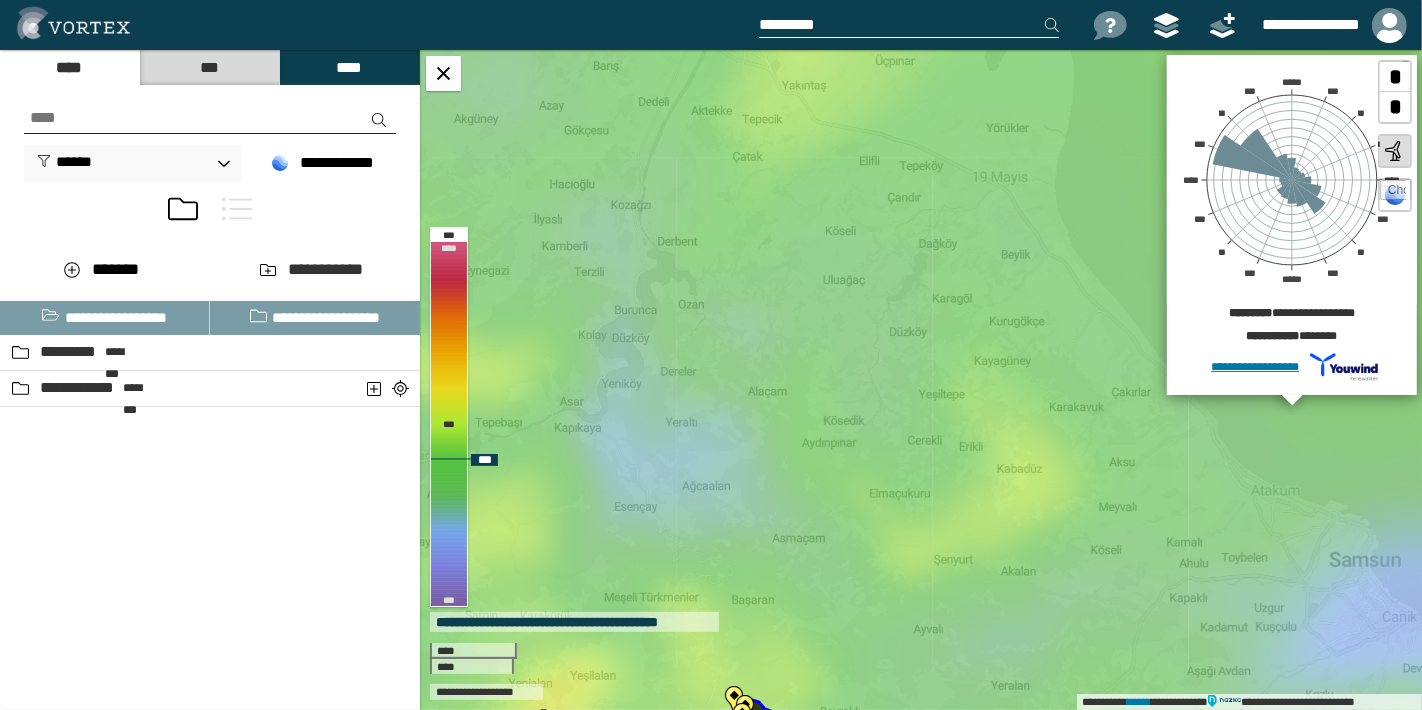 click at bounding box center [1393, 193] 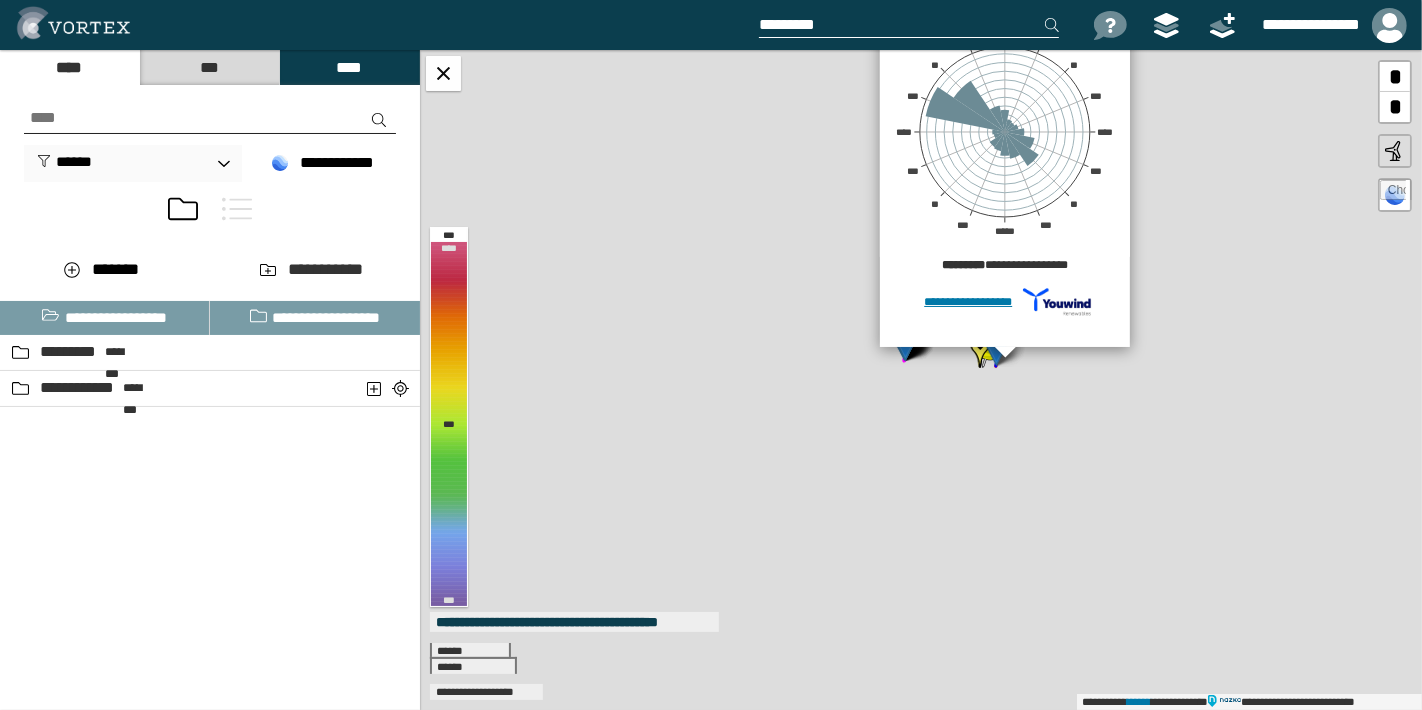 click on "**********" at bounding box center [921, 380] 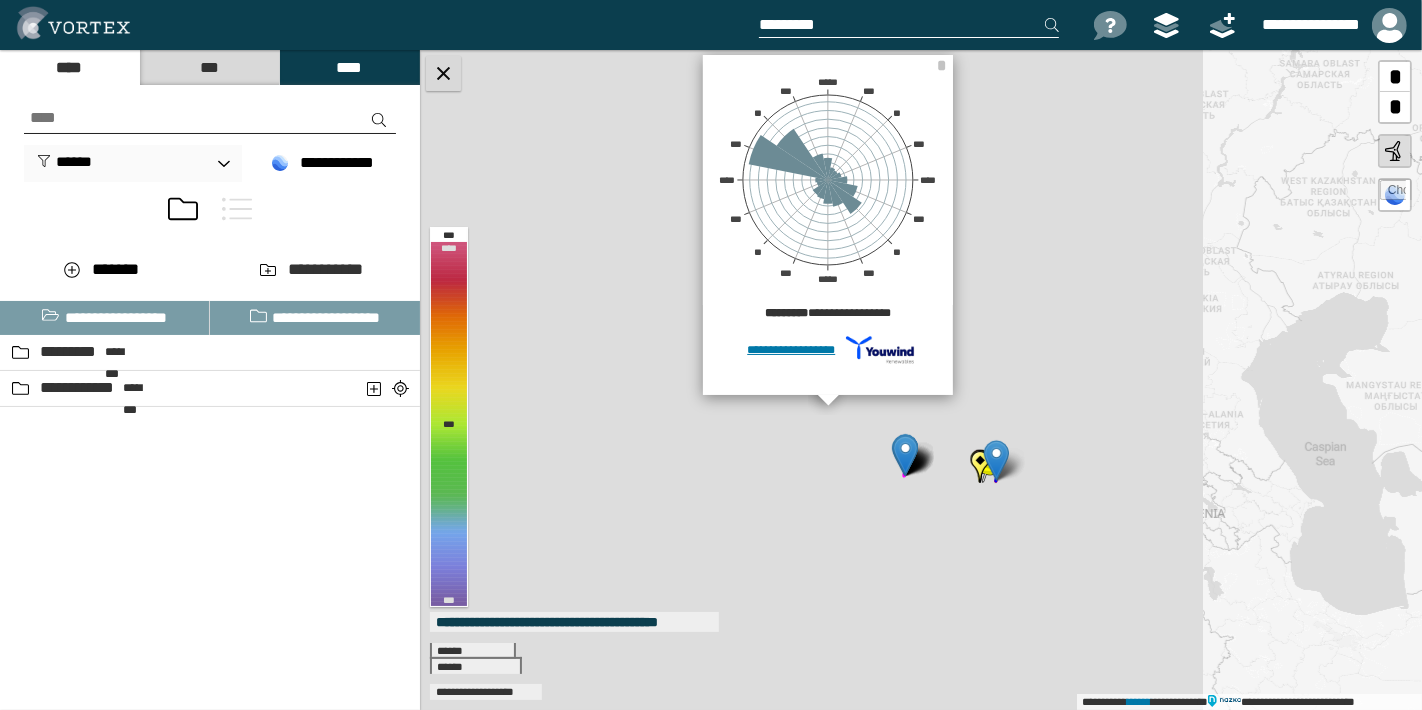 click at bounding box center [443, 73] 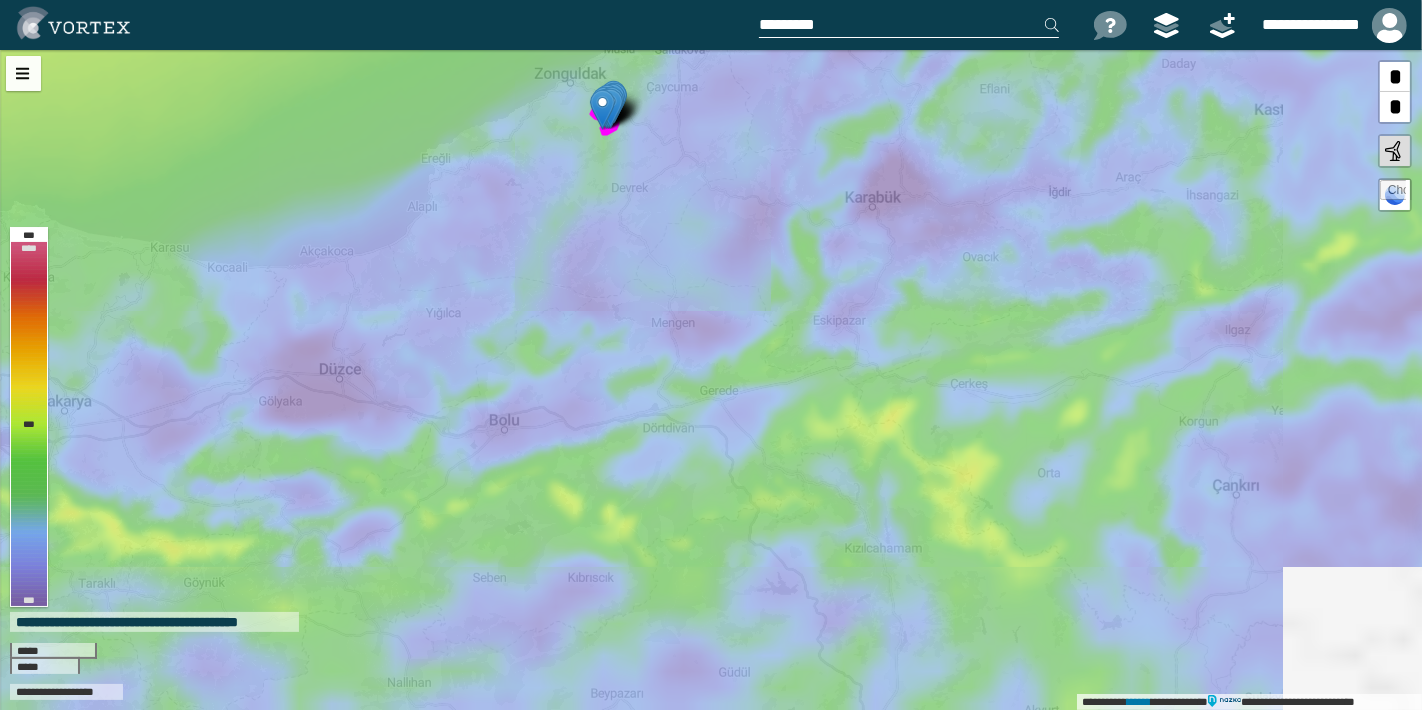 drag, startPoint x: 781, startPoint y: 441, endPoint x: 770, endPoint y: 312, distance: 129.46814 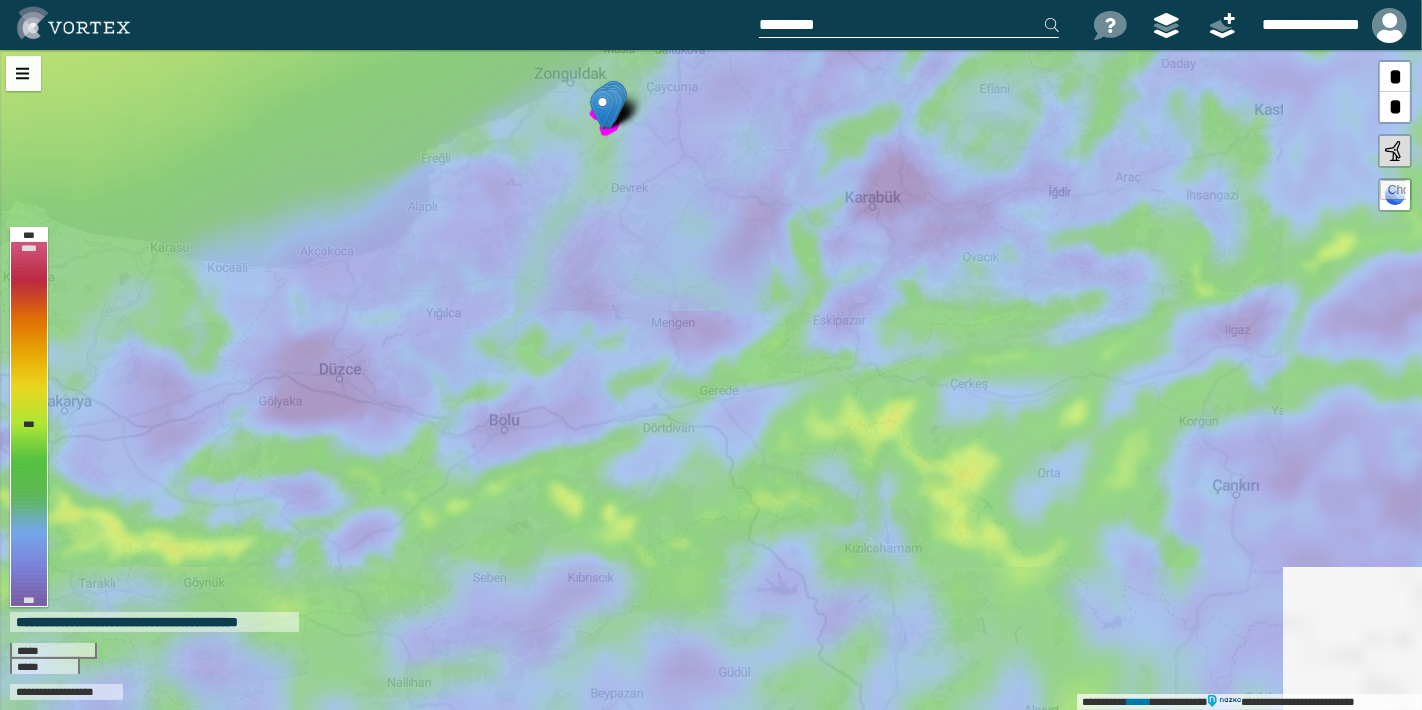 click on "**********" at bounding box center [711, 380] 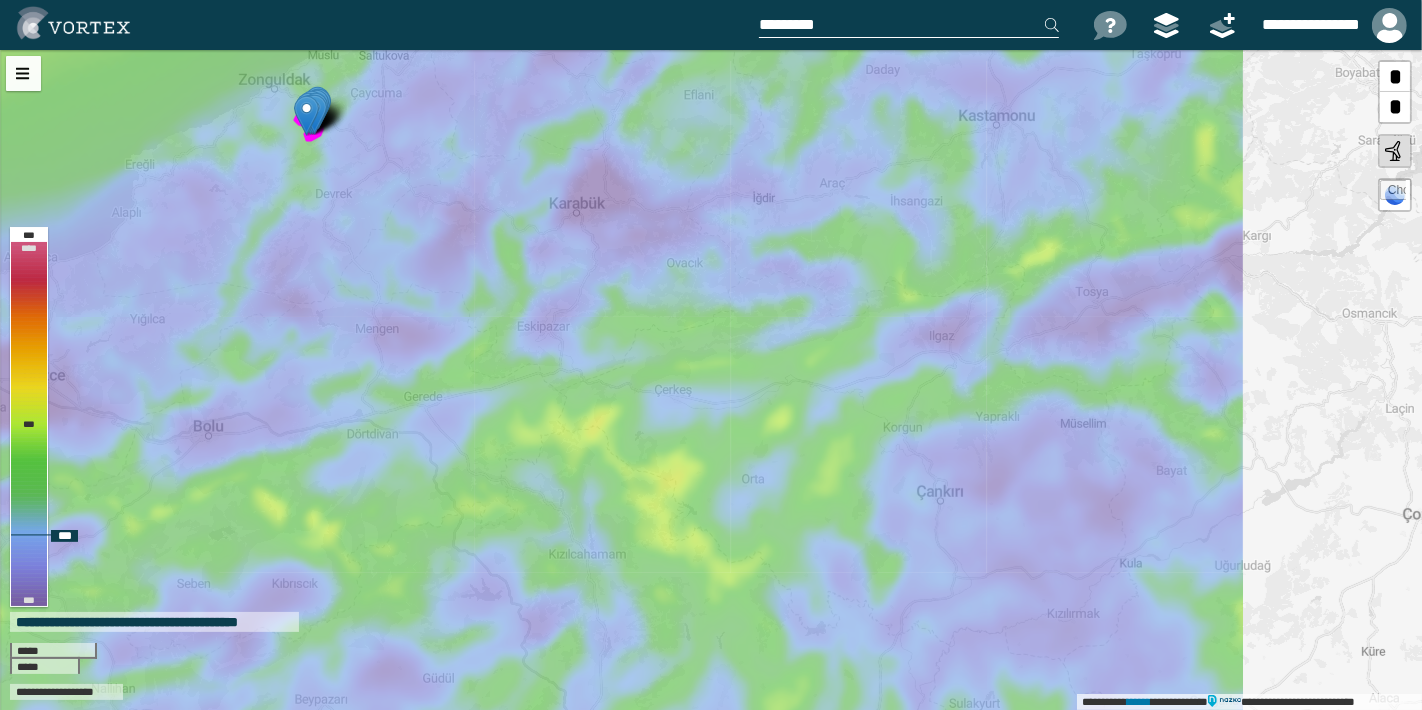 drag, startPoint x: 1127, startPoint y: 292, endPoint x: 845, endPoint y: 298, distance: 282.0638 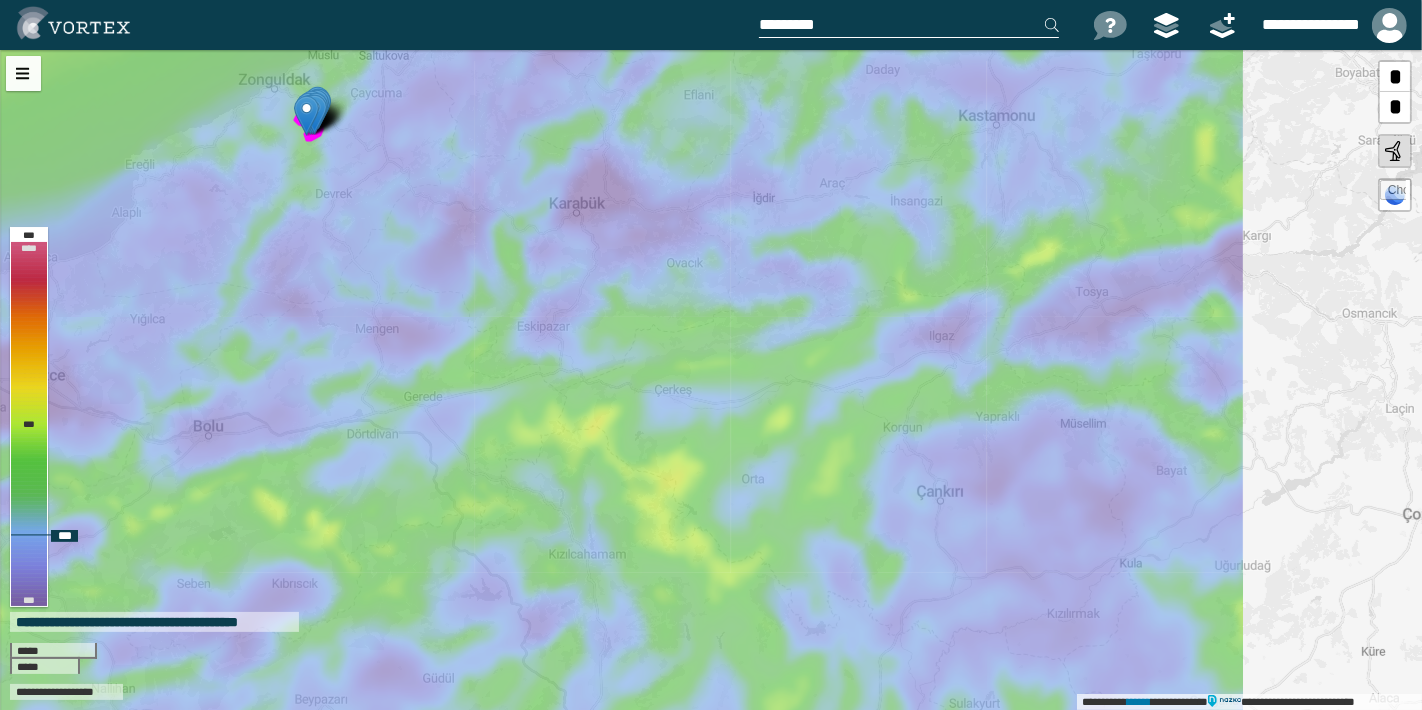 click on "**********" at bounding box center [711, 380] 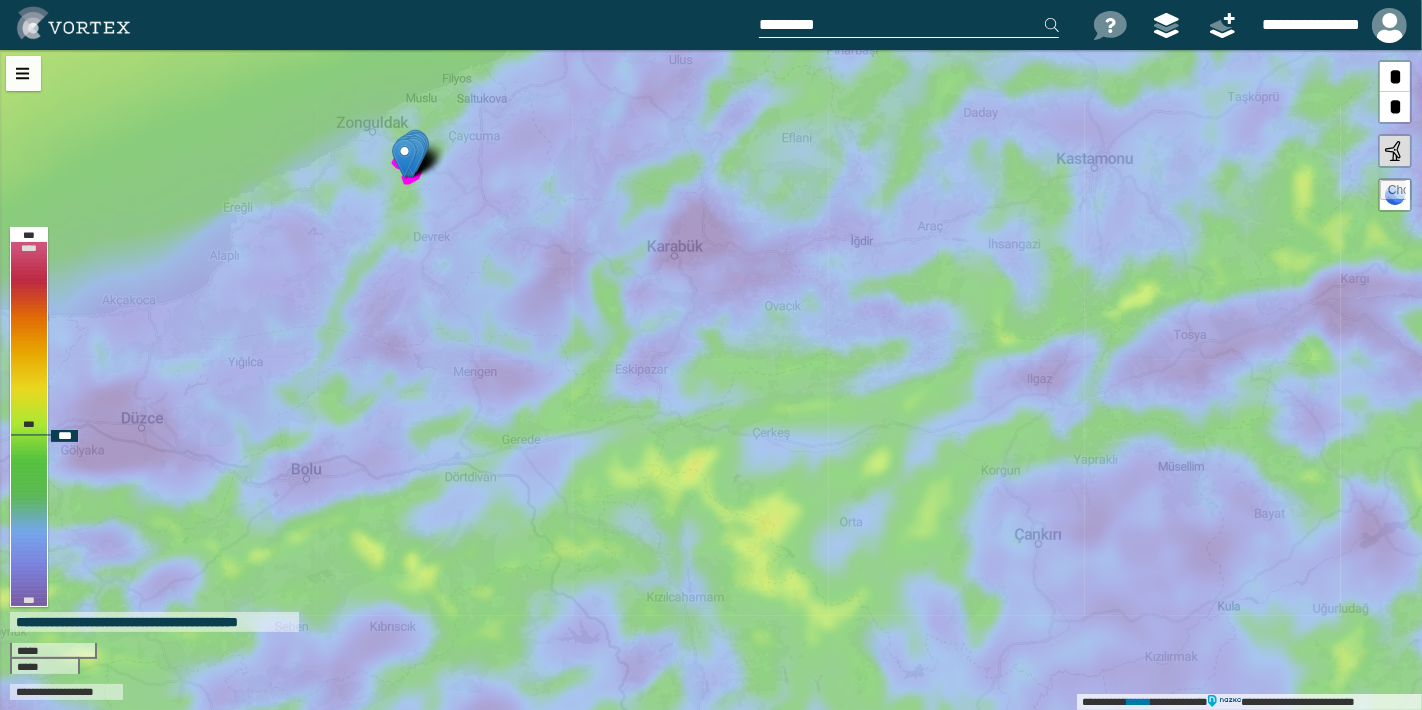 drag, startPoint x: 946, startPoint y: 320, endPoint x: 1138, endPoint y: 290, distance: 194.32962 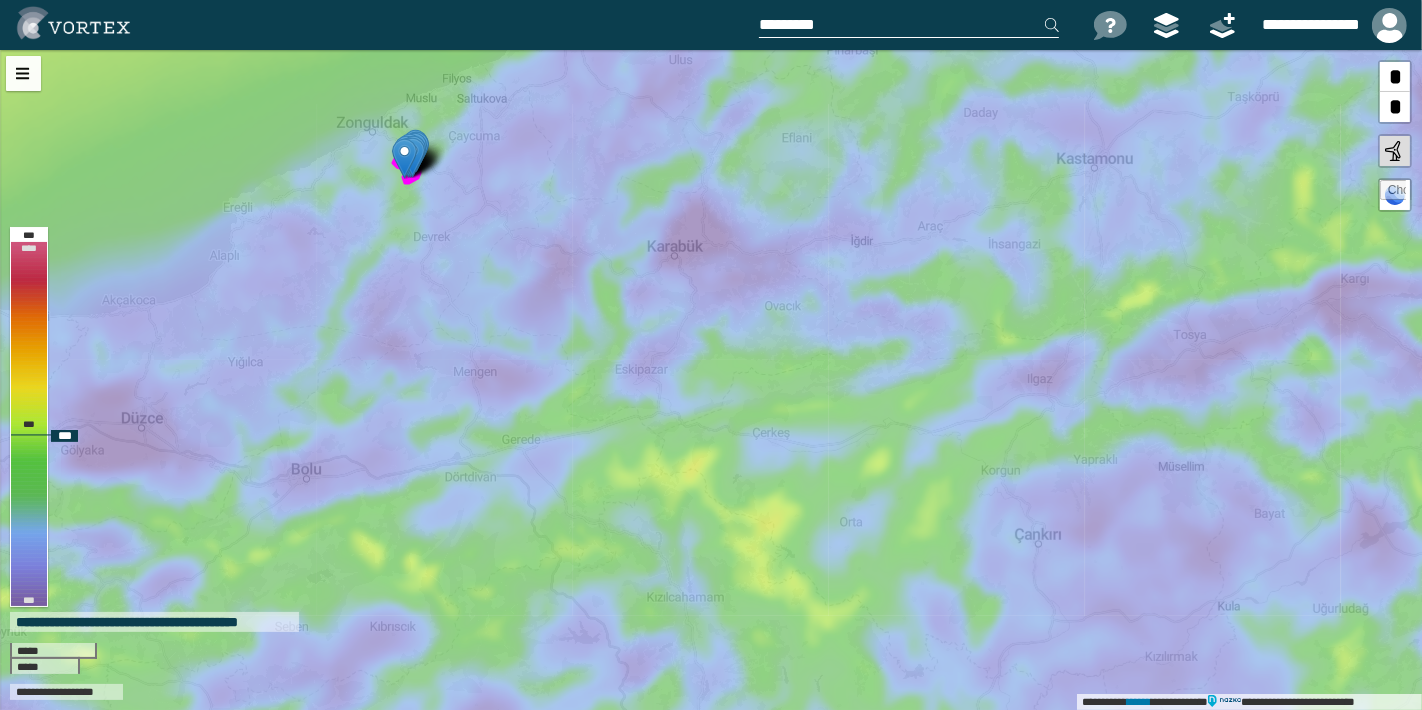 click on "**********" at bounding box center (711, 380) 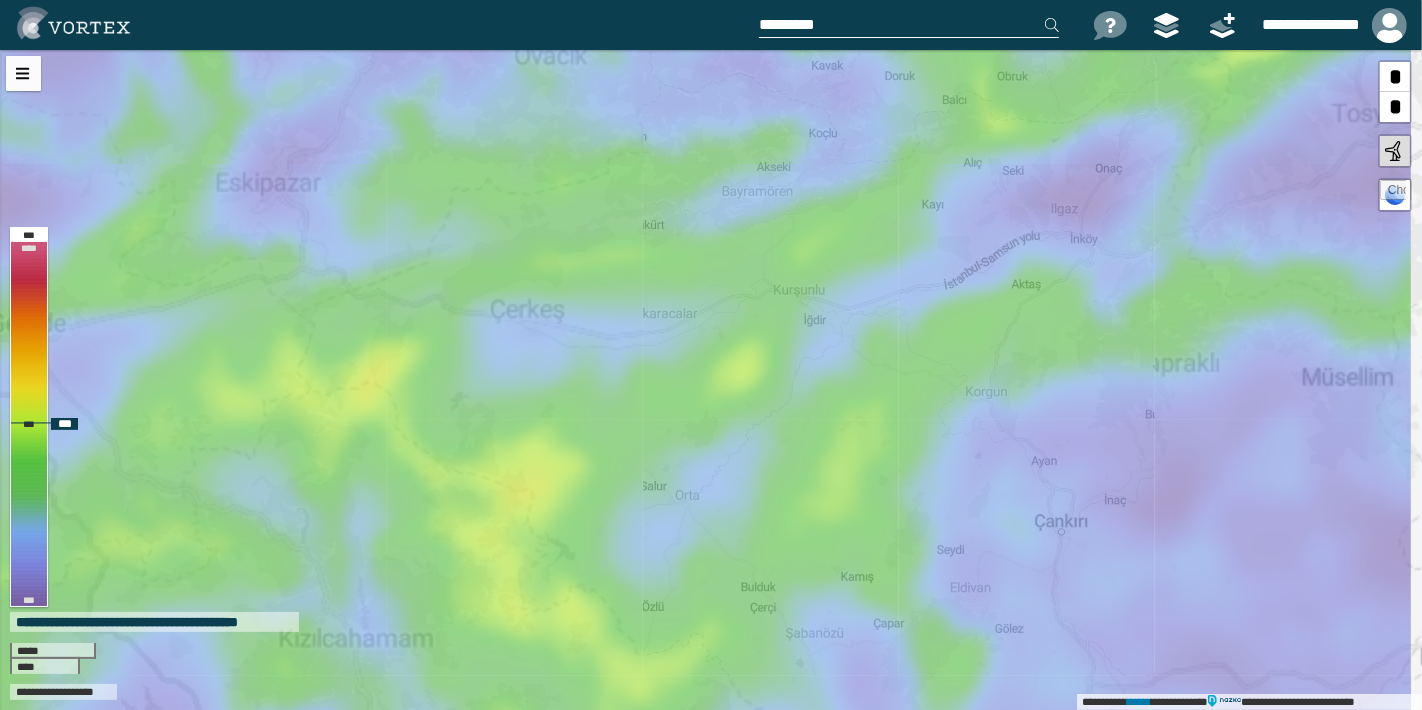 drag, startPoint x: 942, startPoint y: 365, endPoint x: 727, endPoint y: 377, distance: 215.33463 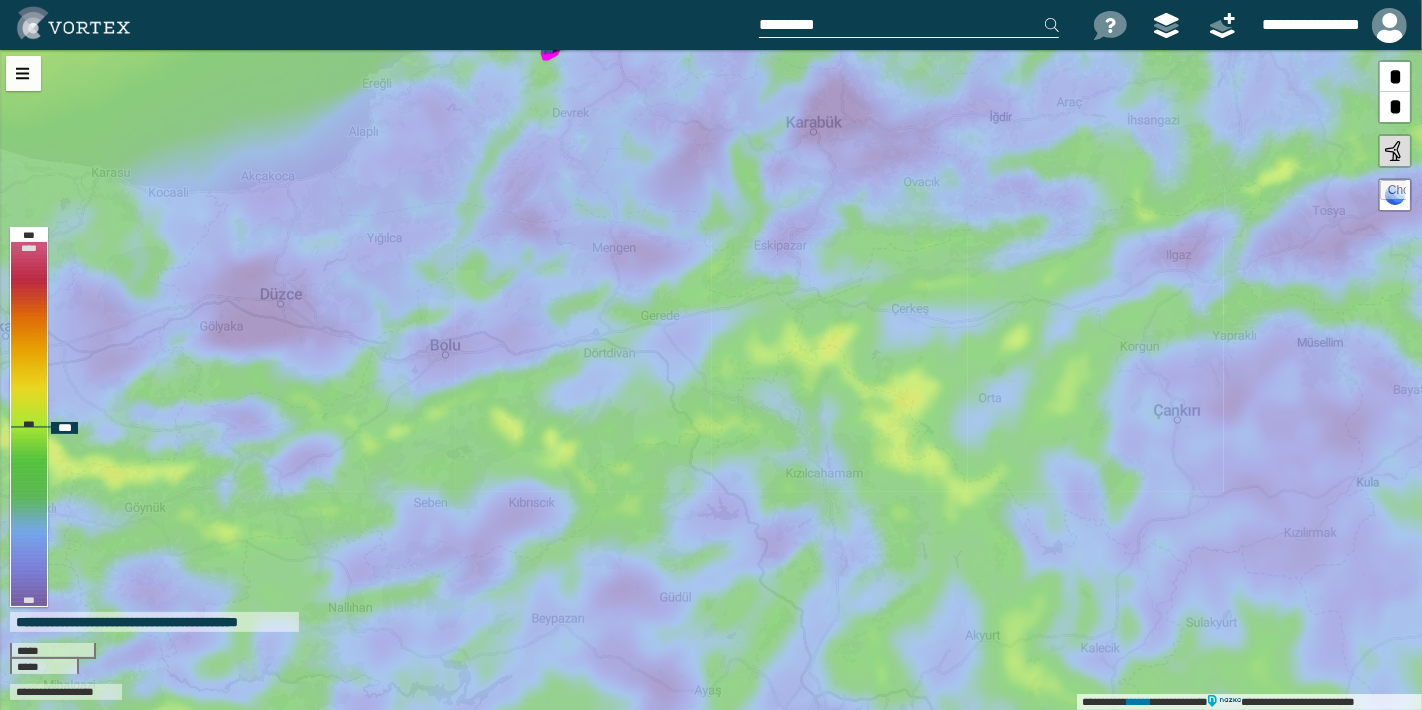 drag, startPoint x: 642, startPoint y: 444, endPoint x: 910, endPoint y: 410, distance: 270.1481 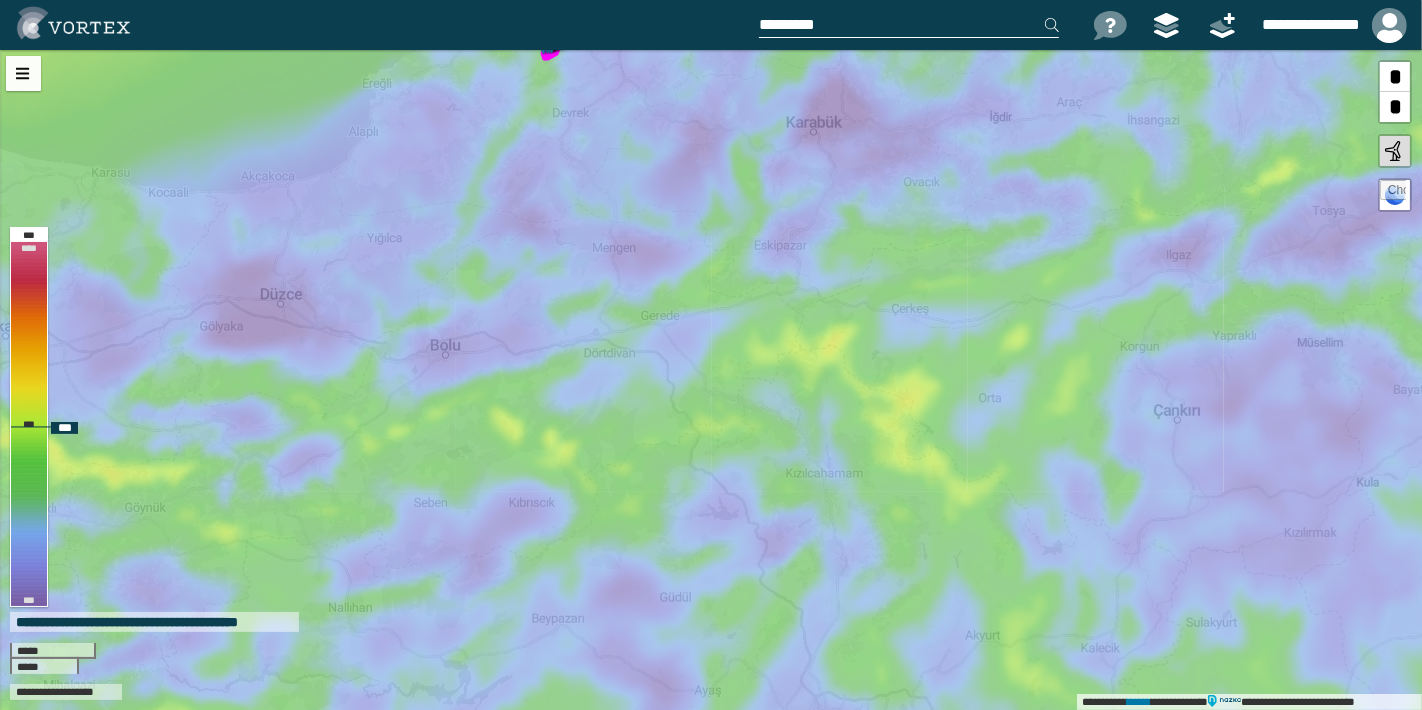 click on "**********" at bounding box center [711, 380] 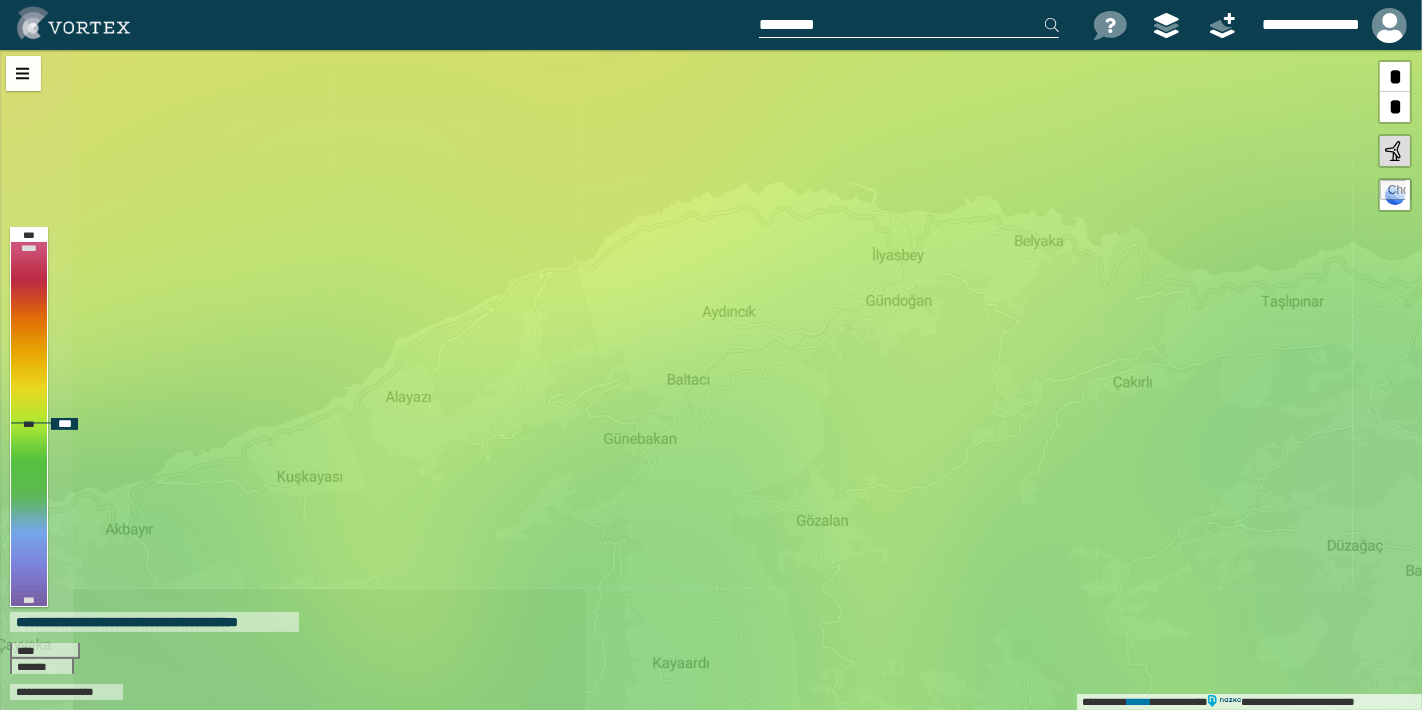 drag, startPoint x: 490, startPoint y: 404, endPoint x: 742, endPoint y: 241, distance: 300.12164 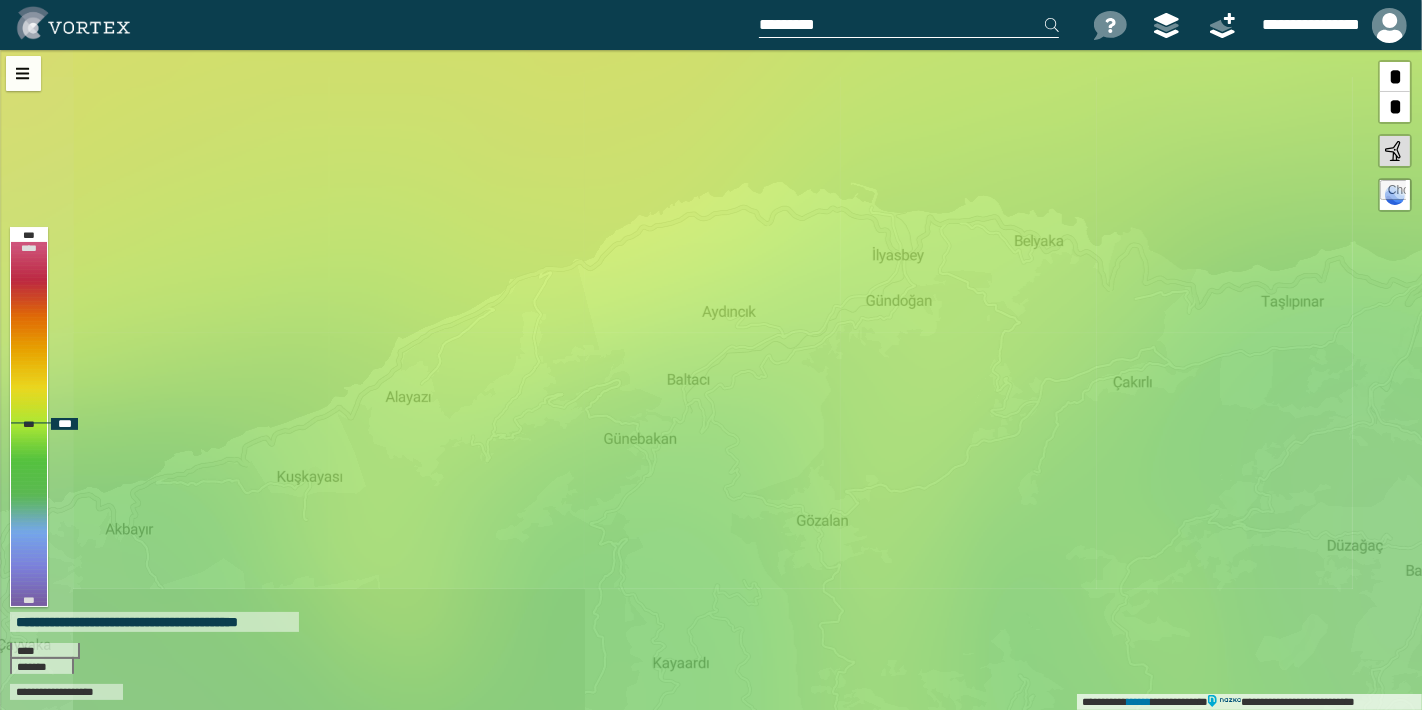 click on "**********" at bounding box center (711, 380) 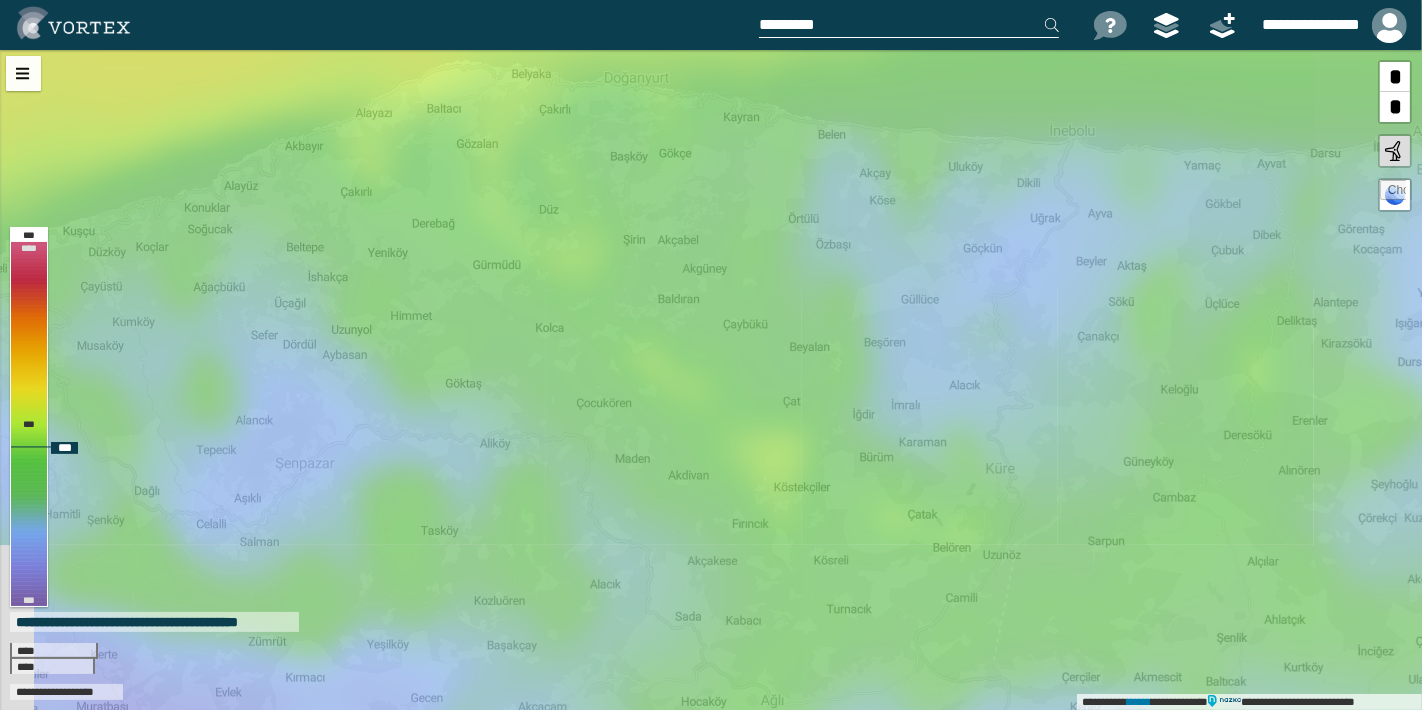 drag, startPoint x: 757, startPoint y: 304, endPoint x: 527, endPoint y: 134, distance: 286.007 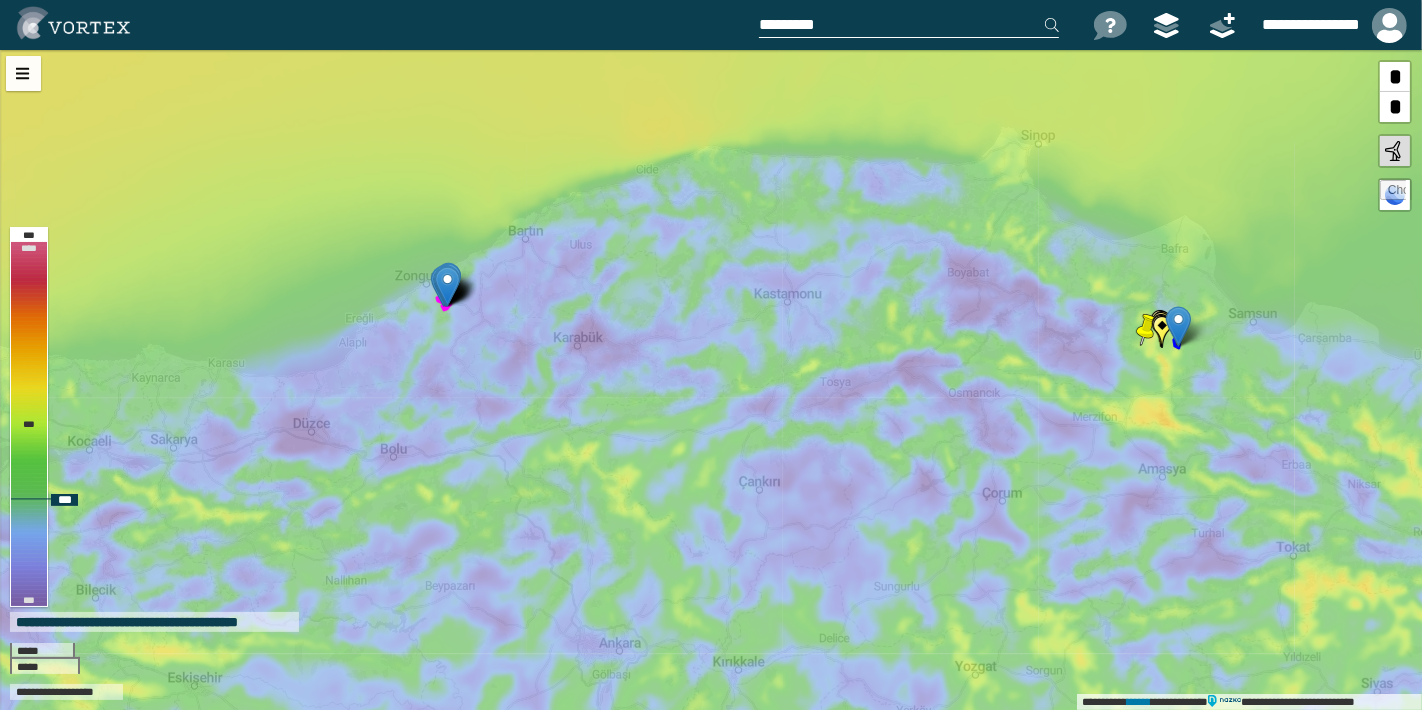 drag, startPoint x: 652, startPoint y: 392, endPoint x: 710, endPoint y: 246, distance: 157.0987 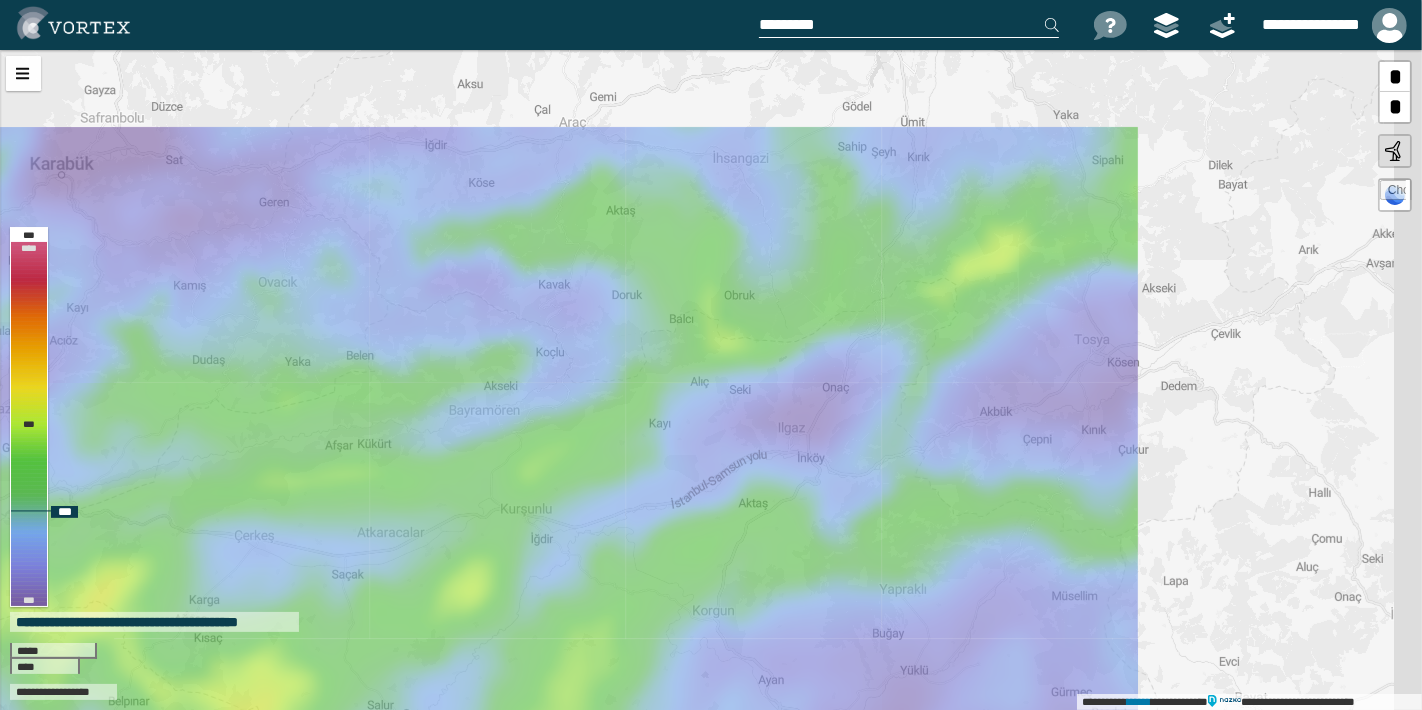 drag, startPoint x: 1045, startPoint y: 320, endPoint x: 548, endPoint y: 411, distance: 505.2623 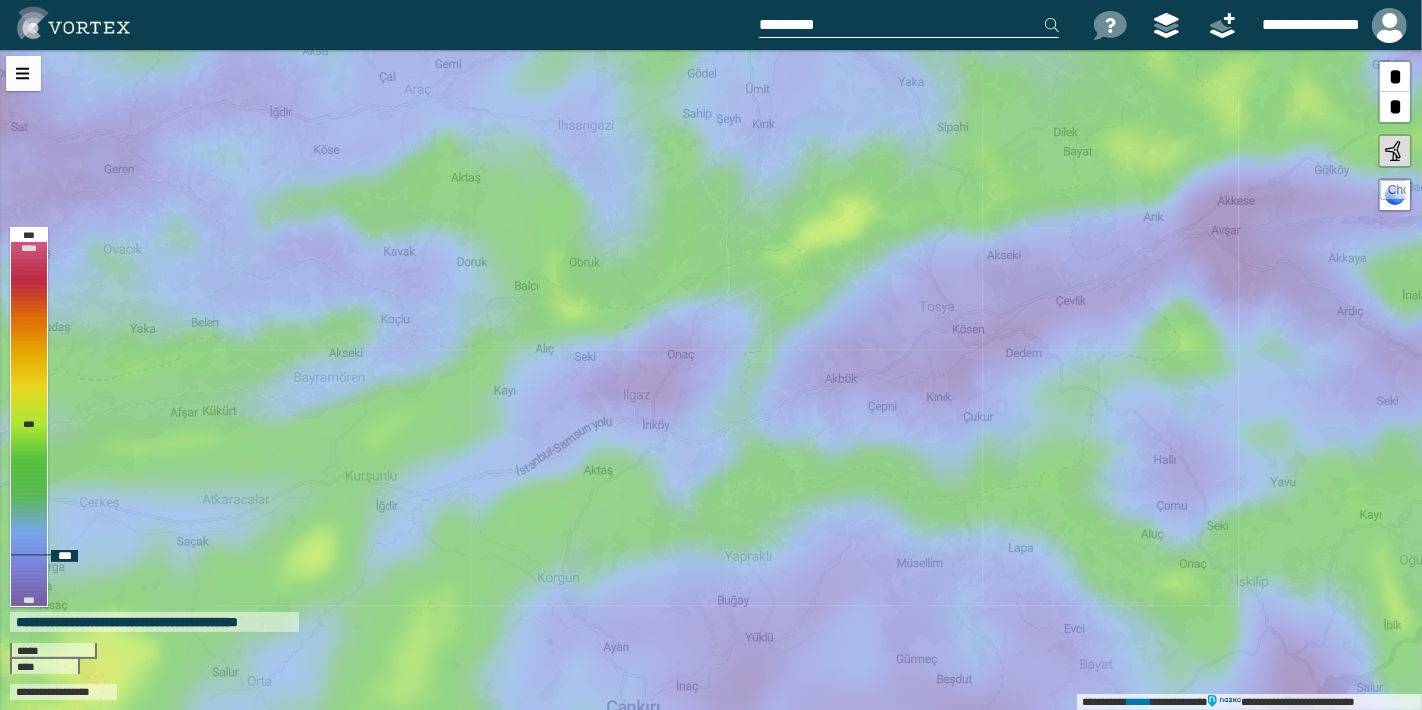 click at bounding box center (1393, 193) 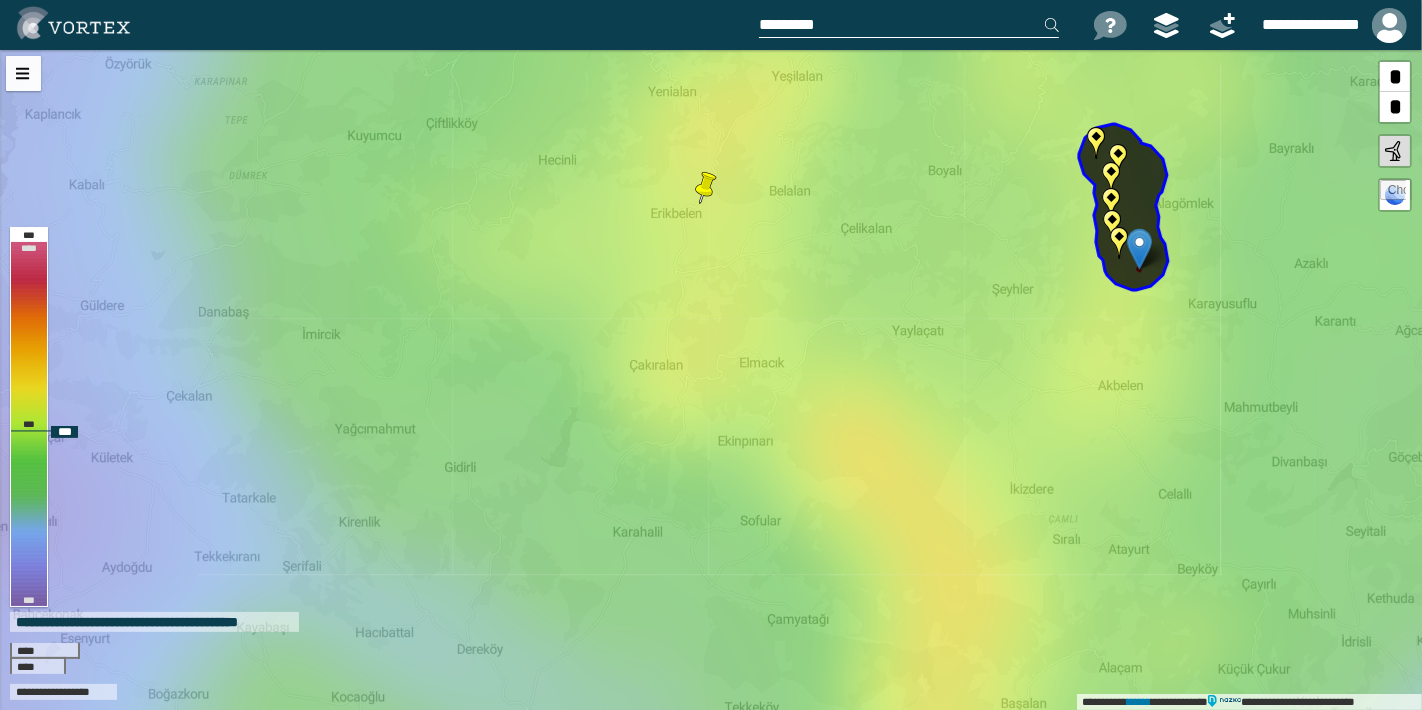 drag, startPoint x: 1140, startPoint y: 302, endPoint x: 1142, endPoint y: 213, distance: 89.02247 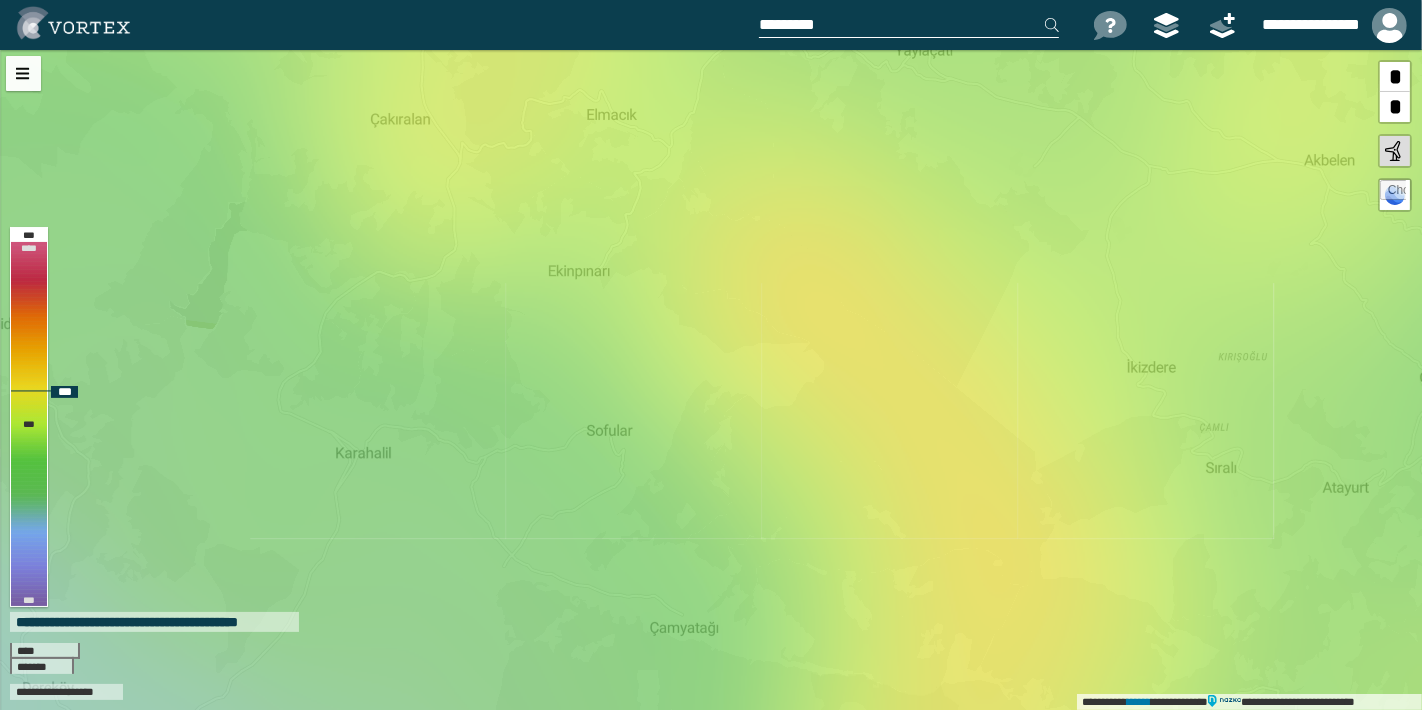 drag, startPoint x: 864, startPoint y: 450, endPoint x: 806, endPoint y: 296, distance: 164.56001 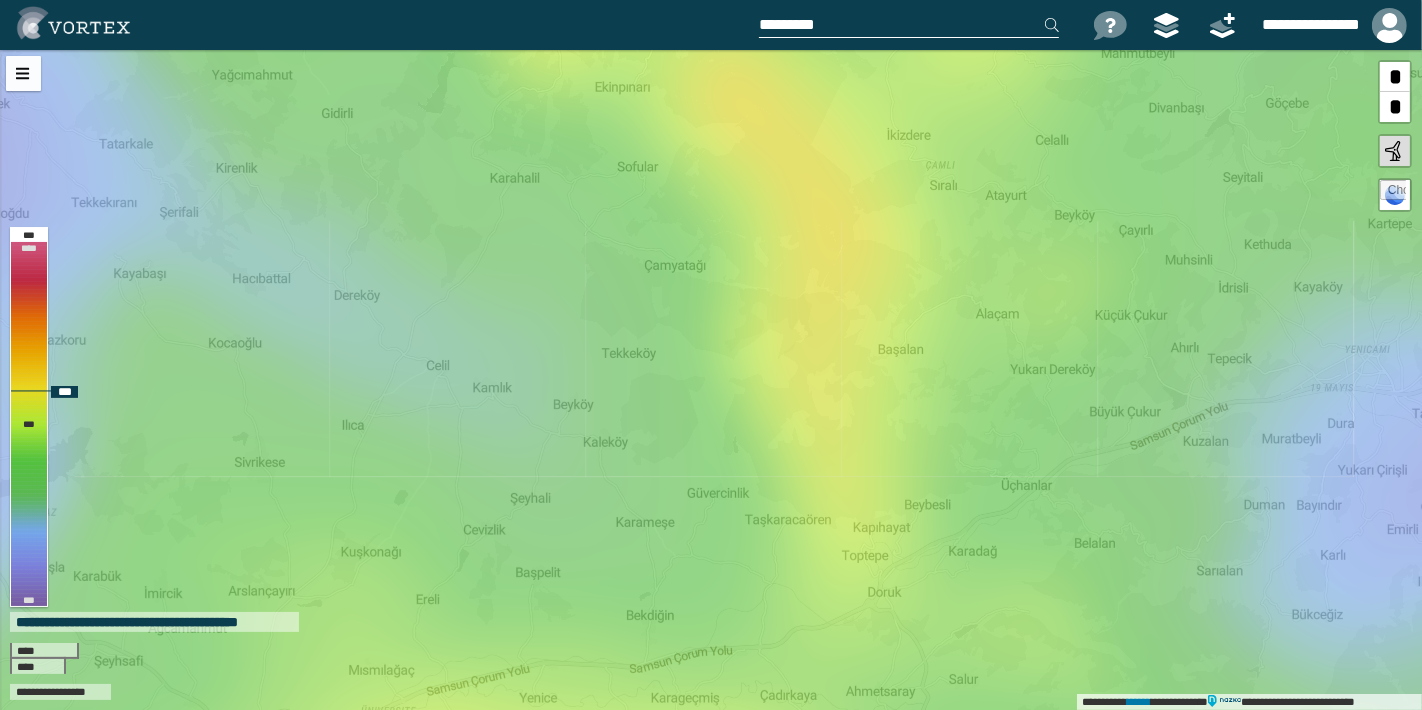 drag, startPoint x: 881, startPoint y: 390, endPoint x: 841, endPoint y: 248, distance: 147.52628 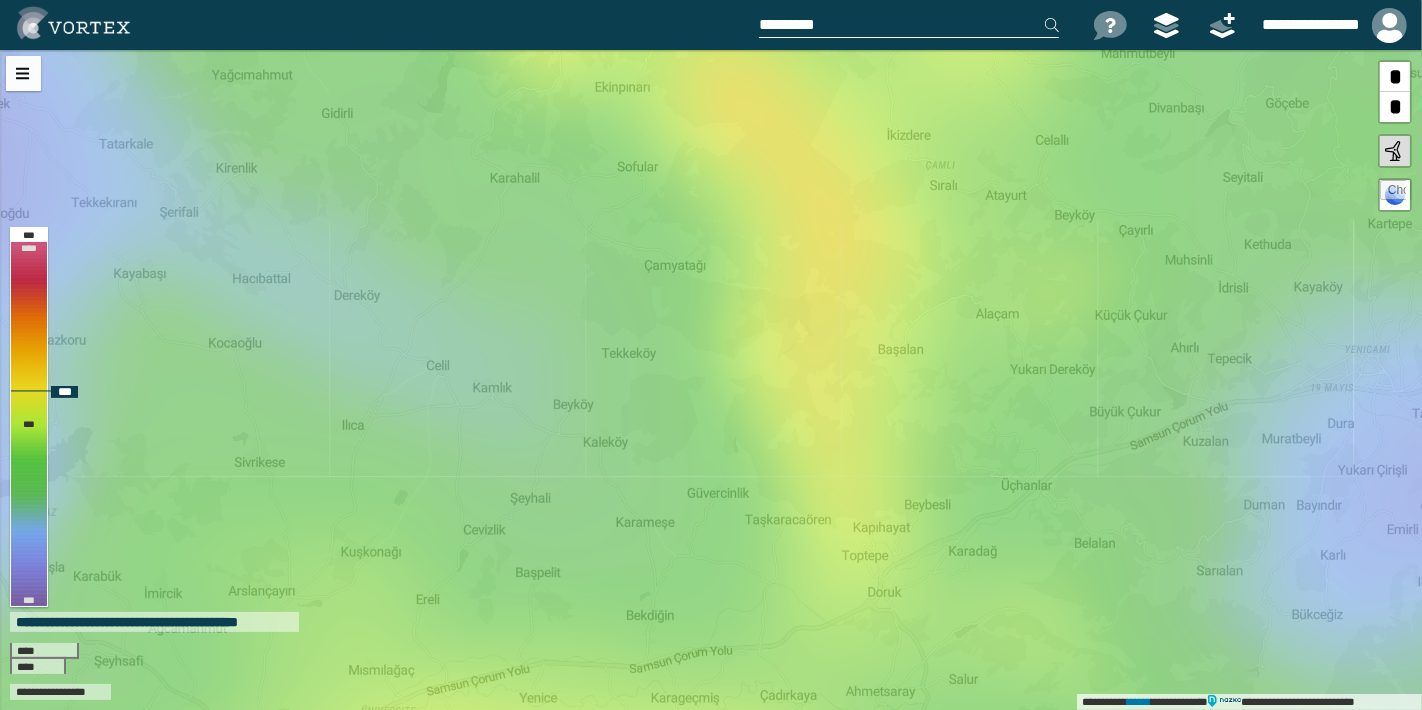 click on "**********" at bounding box center (711, 380) 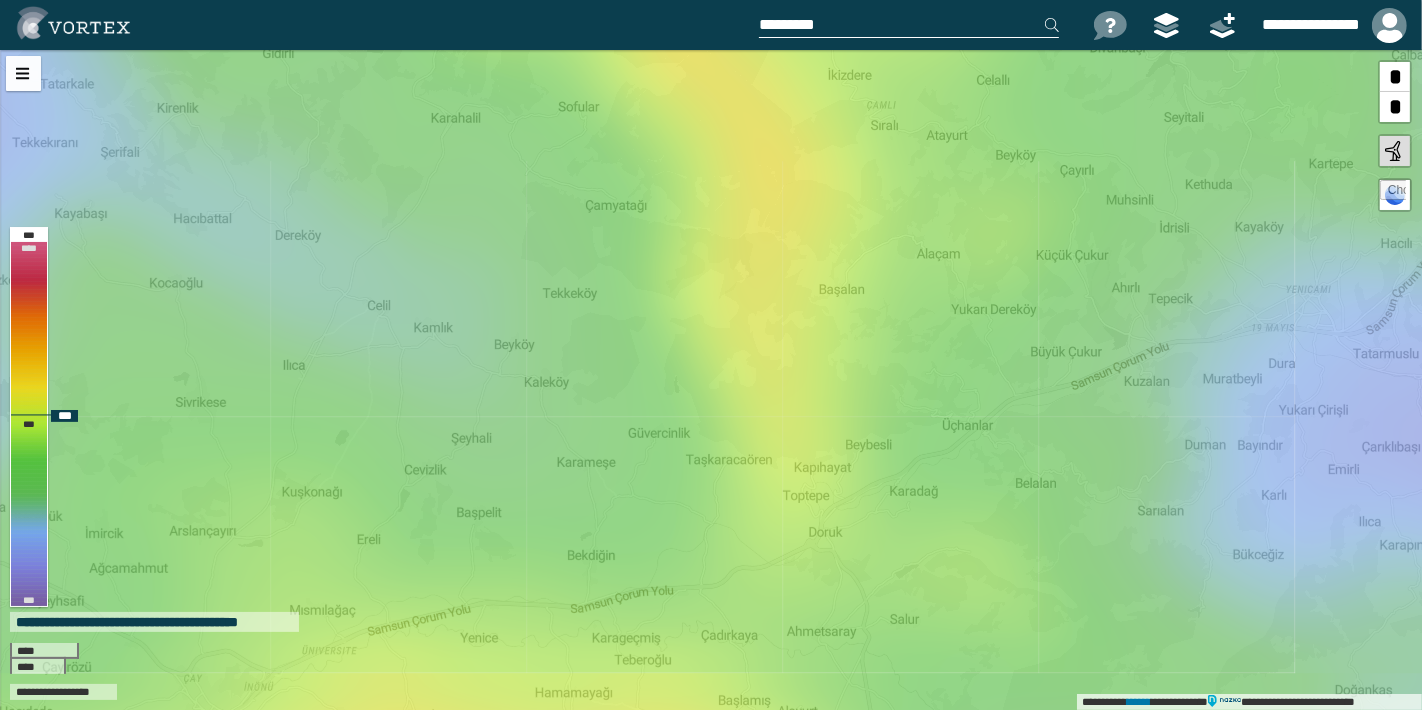 drag, startPoint x: 877, startPoint y: 345, endPoint x: 827, endPoint y: 288, distance: 75.82216 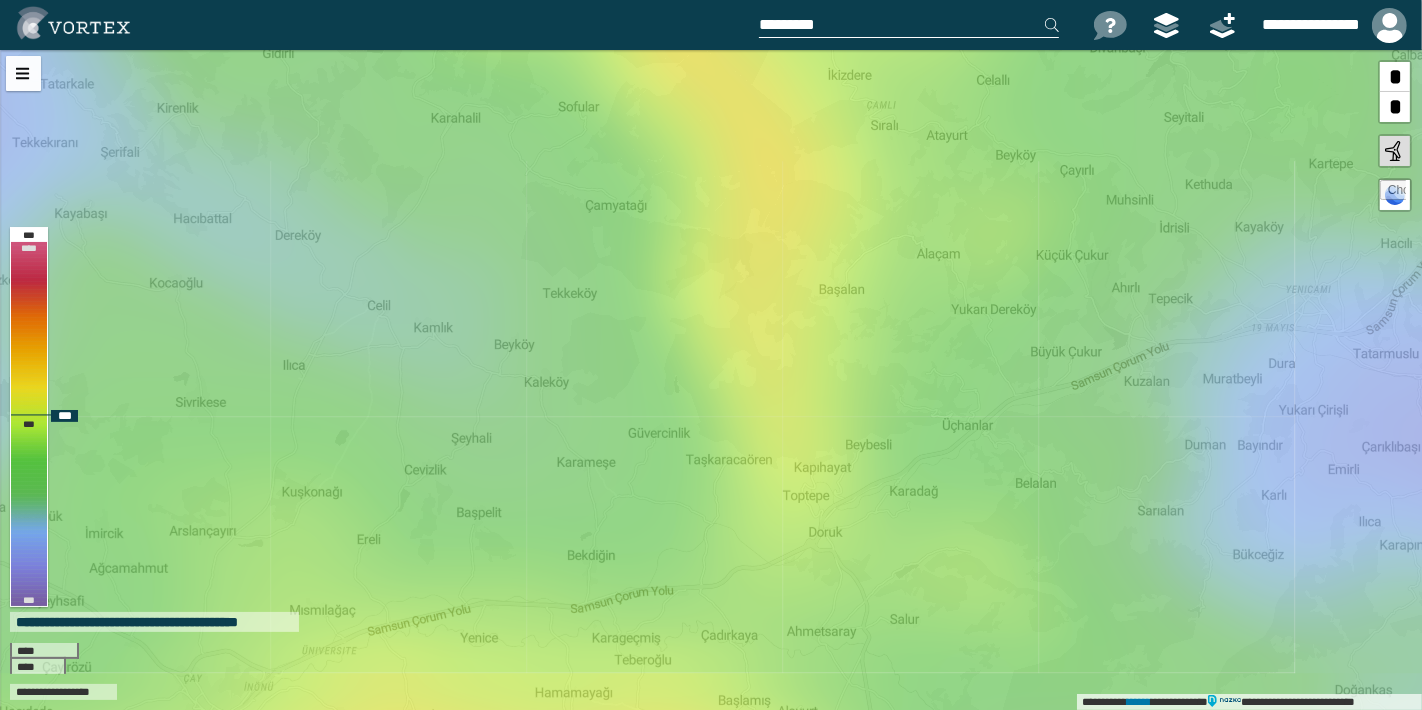click on "**********" at bounding box center (711, 380) 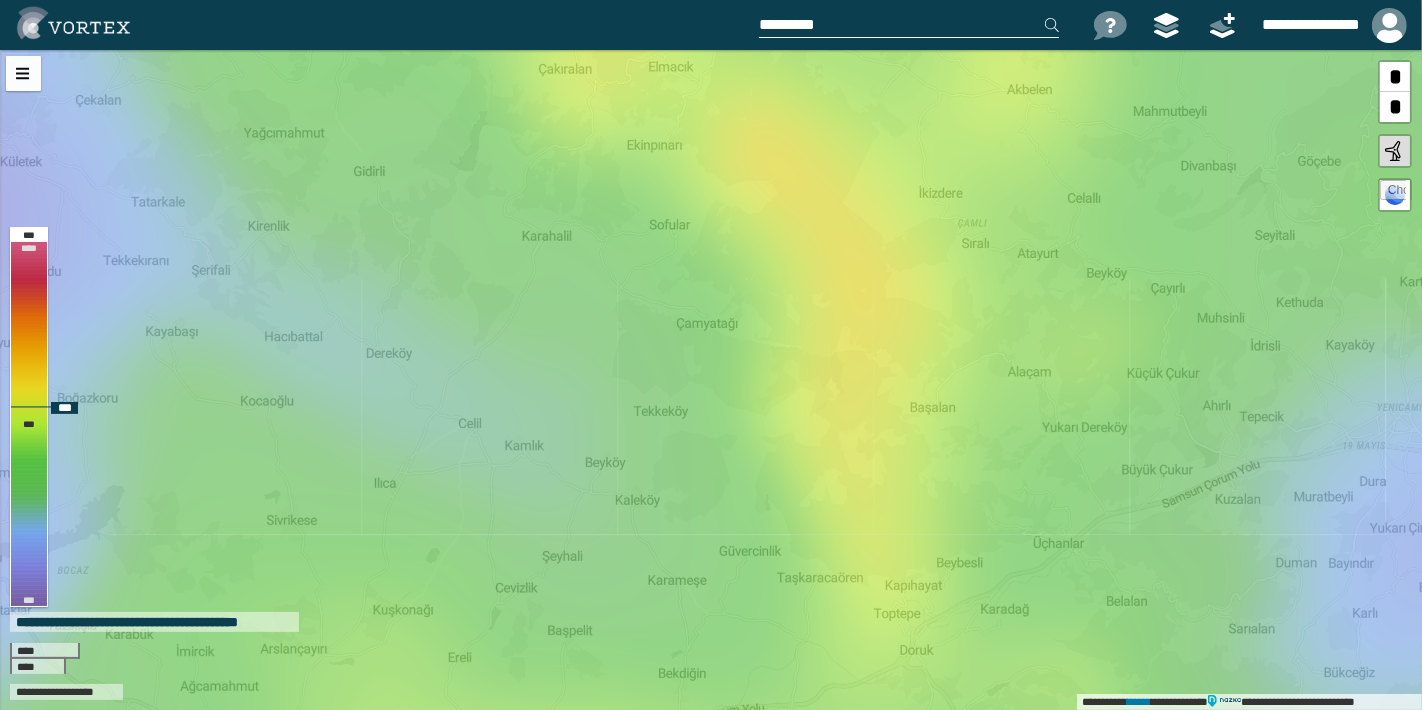 drag, startPoint x: 815, startPoint y: 246, endPoint x: 906, endPoint y: 364, distance: 149.01343 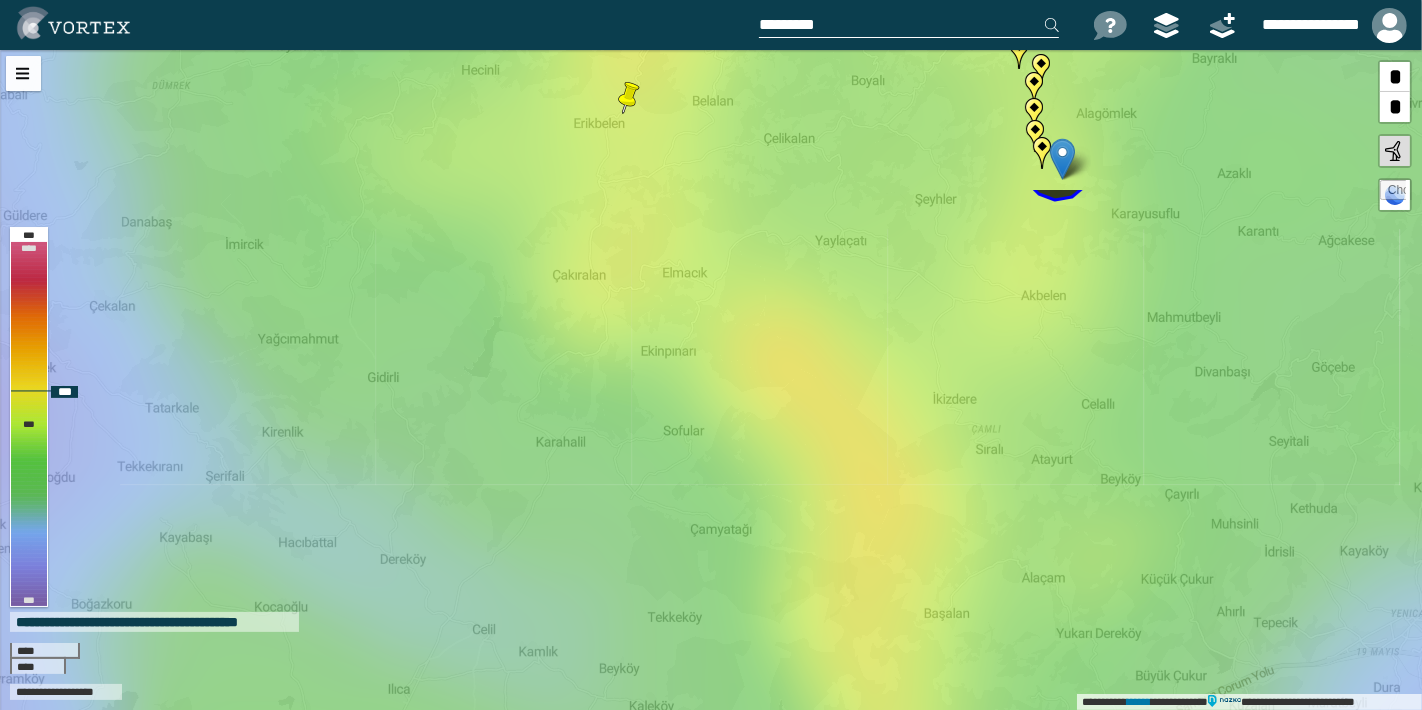 drag, startPoint x: 841, startPoint y: 274, endPoint x: 855, endPoint y: 480, distance: 206.47517 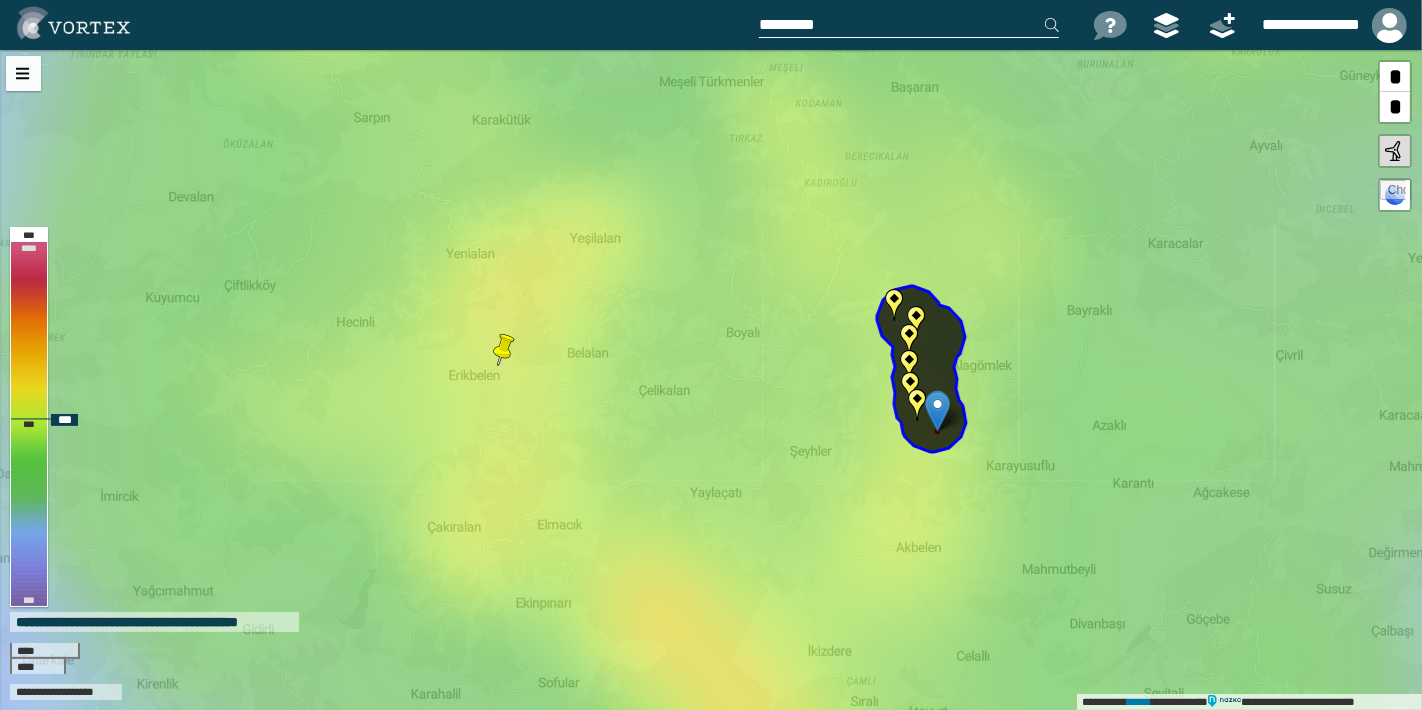 drag, startPoint x: 1041, startPoint y: 274, endPoint x: 916, endPoint y: 526, distance: 281.29877 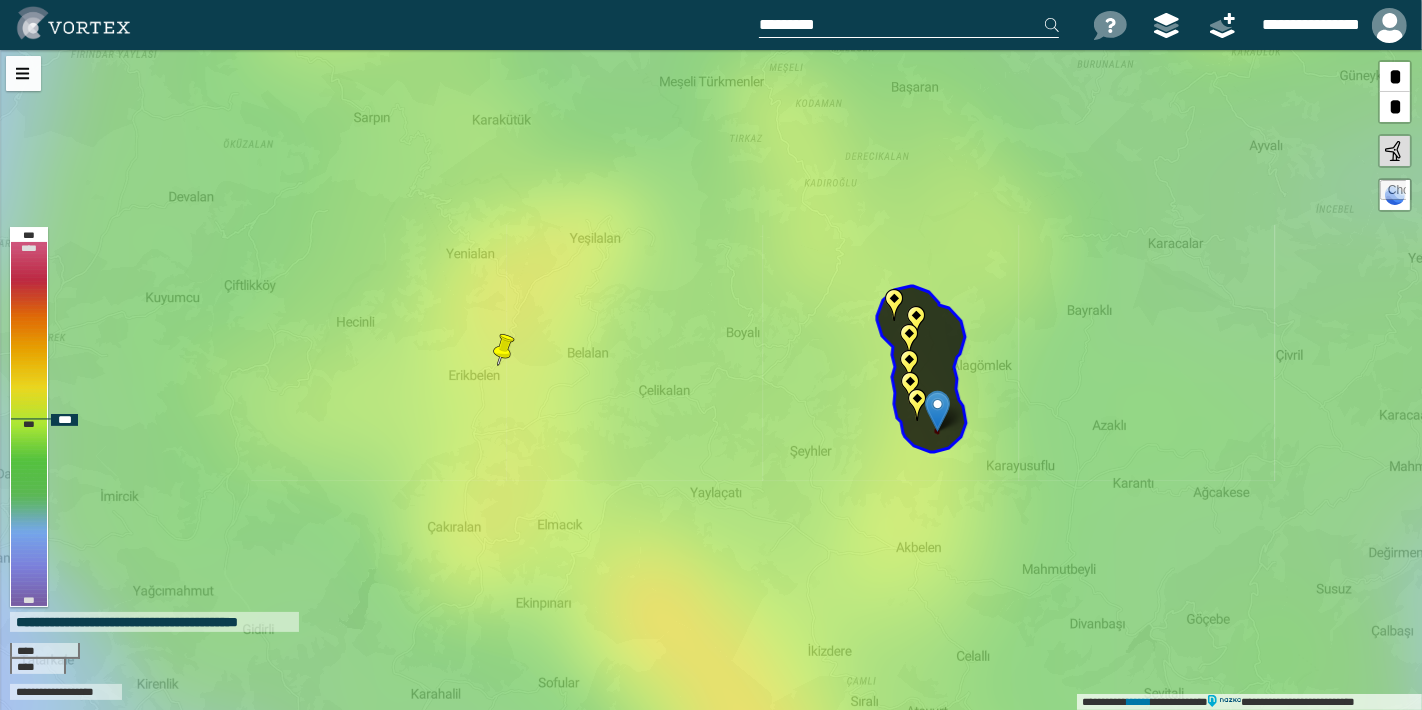 click on "**********" at bounding box center (711, 380) 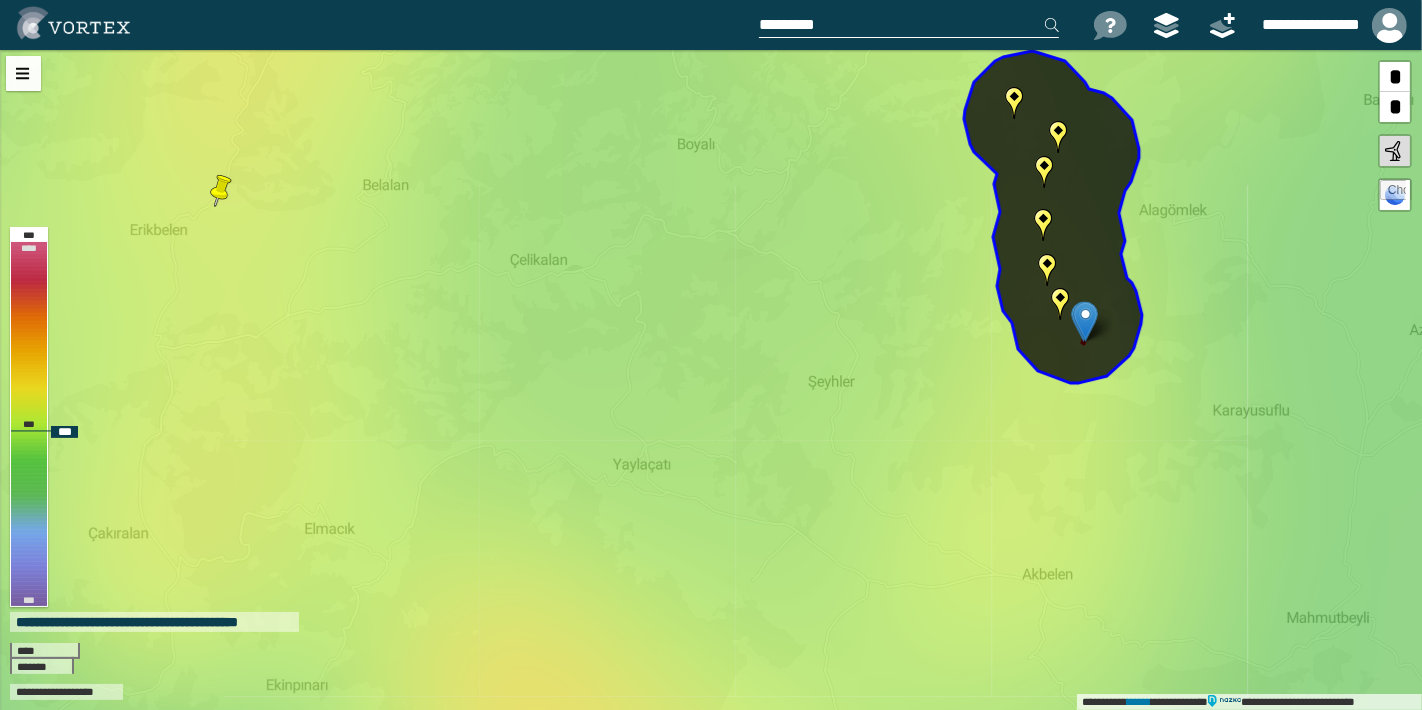 drag, startPoint x: 958, startPoint y: 427, endPoint x: 954, endPoint y: 307, distance: 120.06665 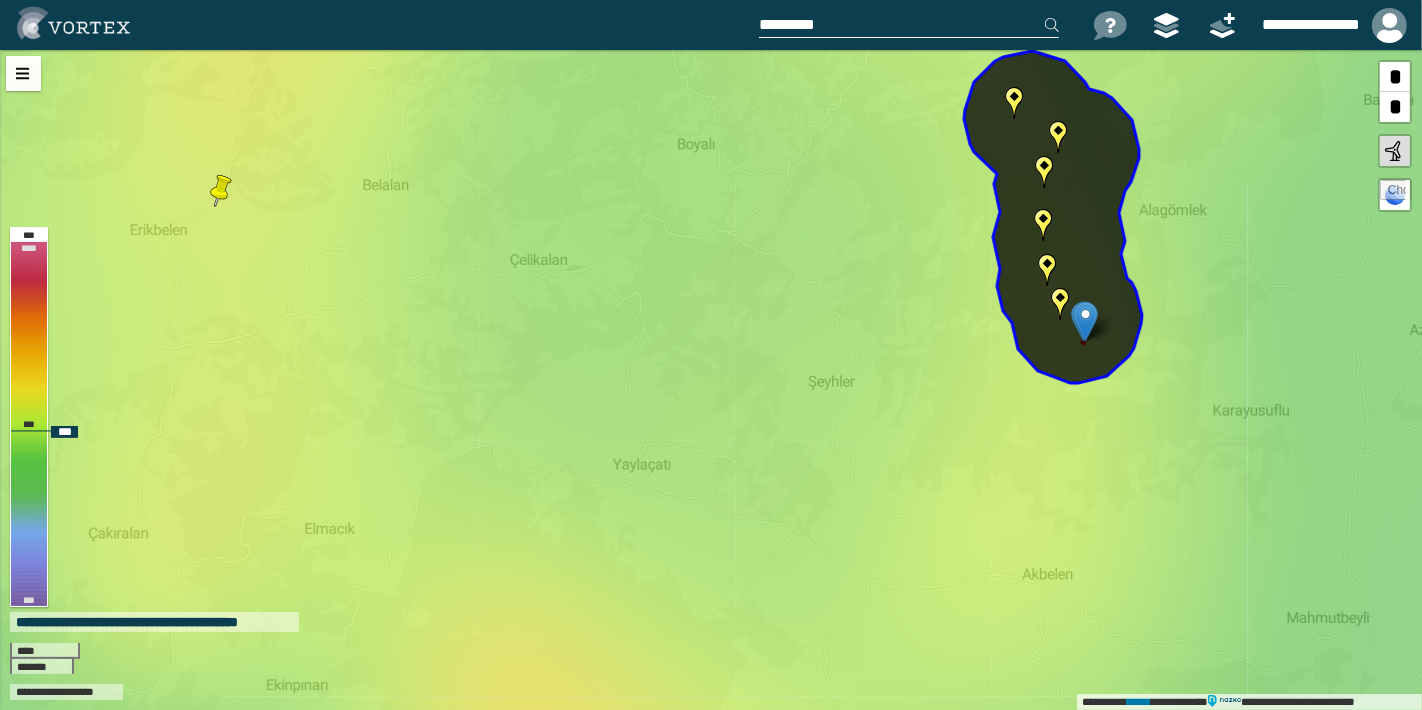 click on "**********" at bounding box center [711, 380] 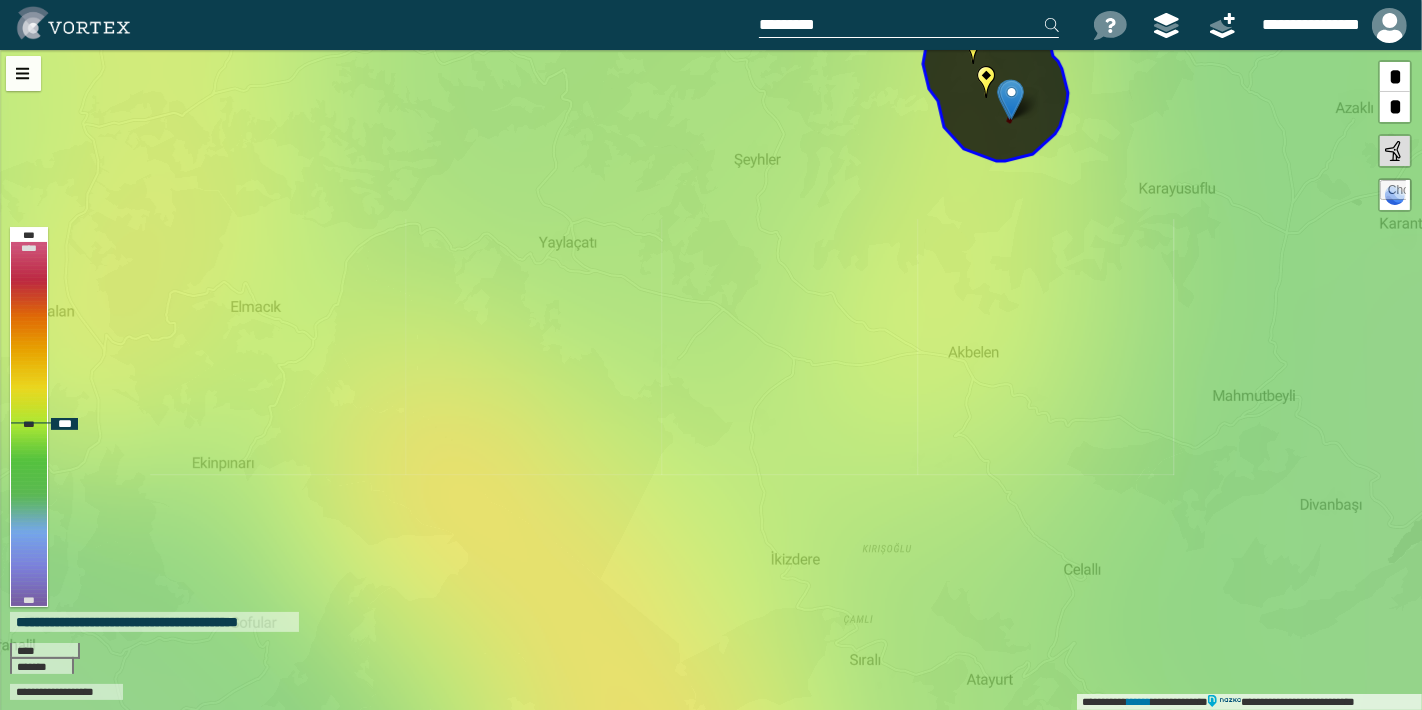 drag, startPoint x: 933, startPoint y: 341, endPoint x: 898, endPoint y: 212, distance: 133.66376 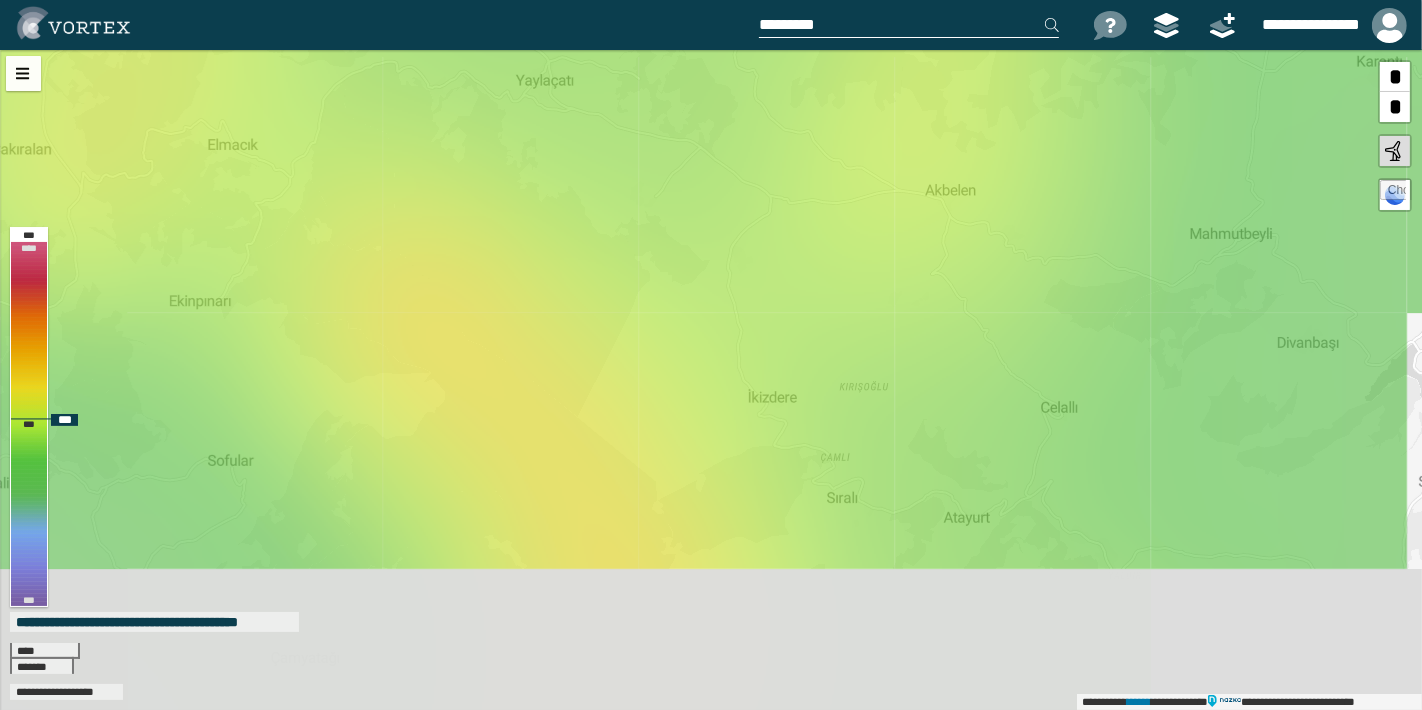 drag, startPoint x: 943, startPoint y: 337, endPoint x: 920, endPoint y: 175, distance: 163.62457 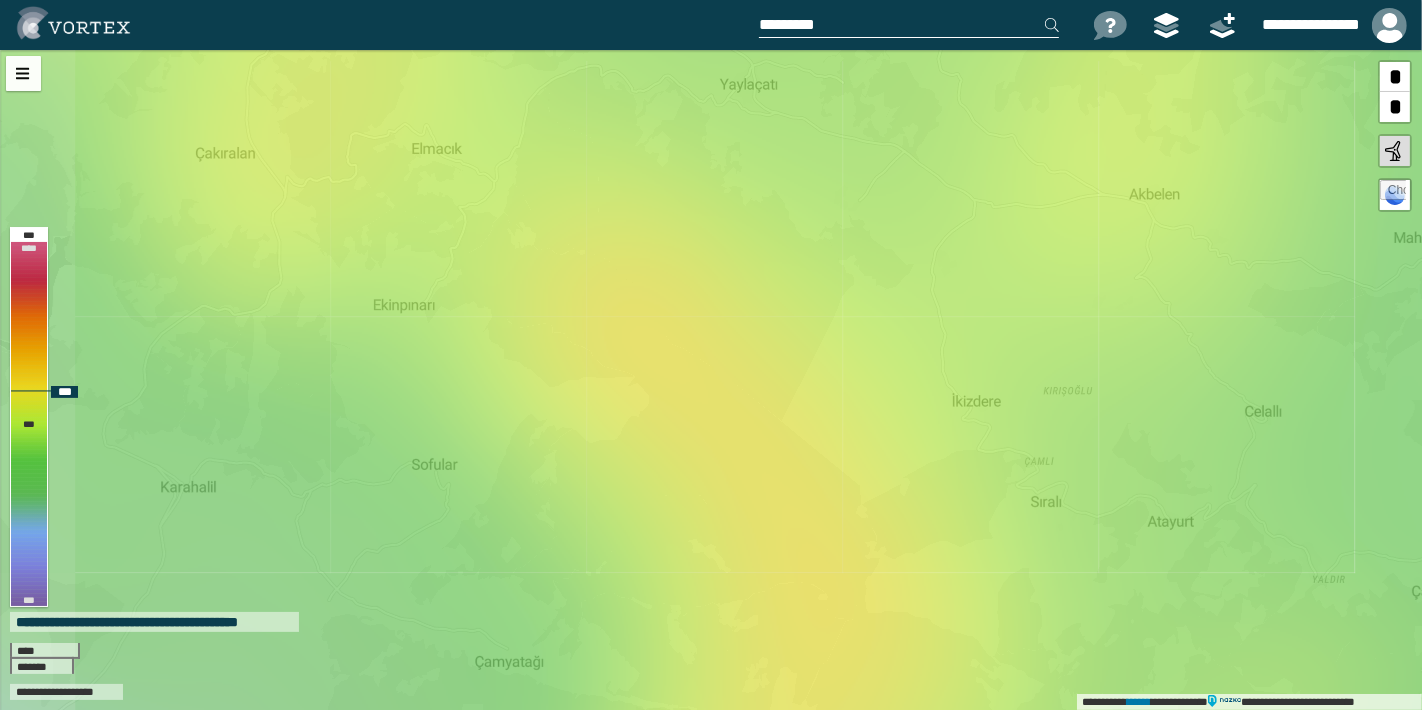drag, startPoint x: 504, startPoint y: 343, endPoint x: 708, endPoint y: 347, distance: 204.03922 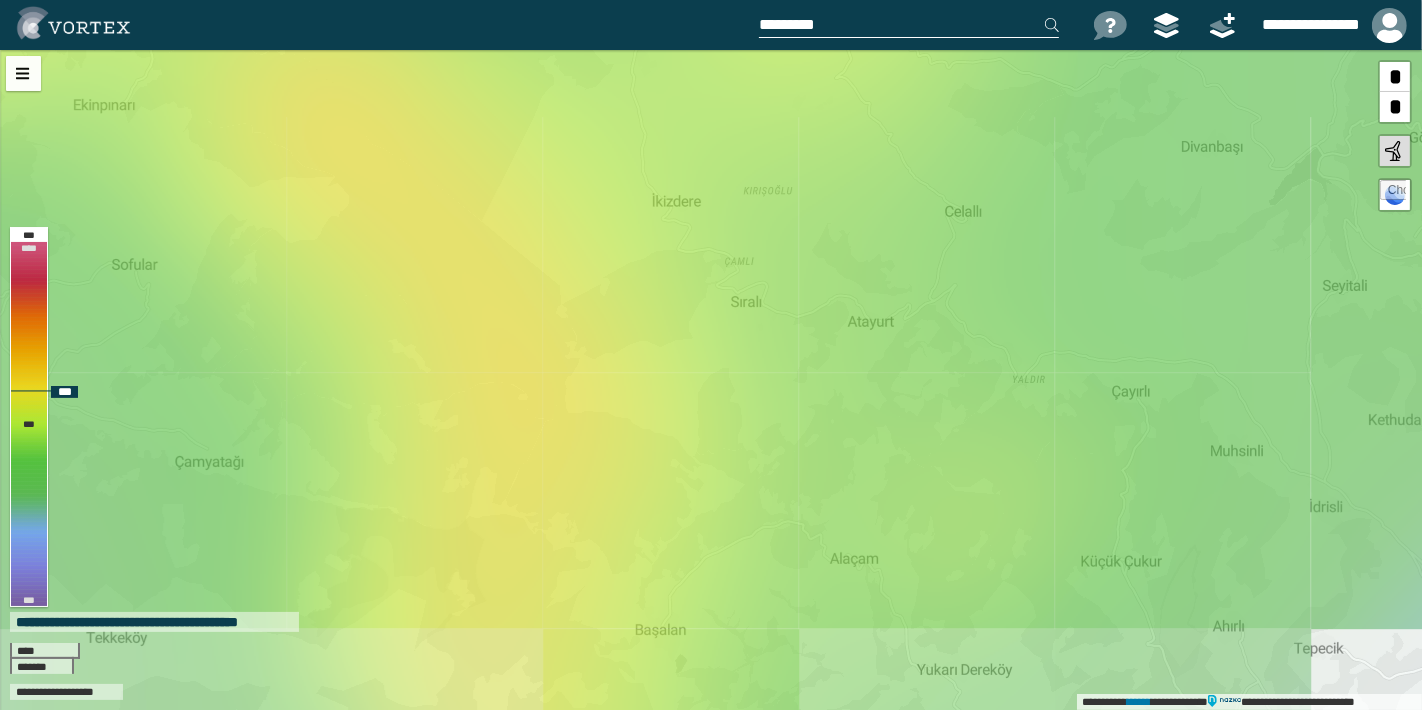 drag, startPoint x: 566, startPoint y: 314, endPoint x: 482, endPoint y: 245, distance: 108.706024 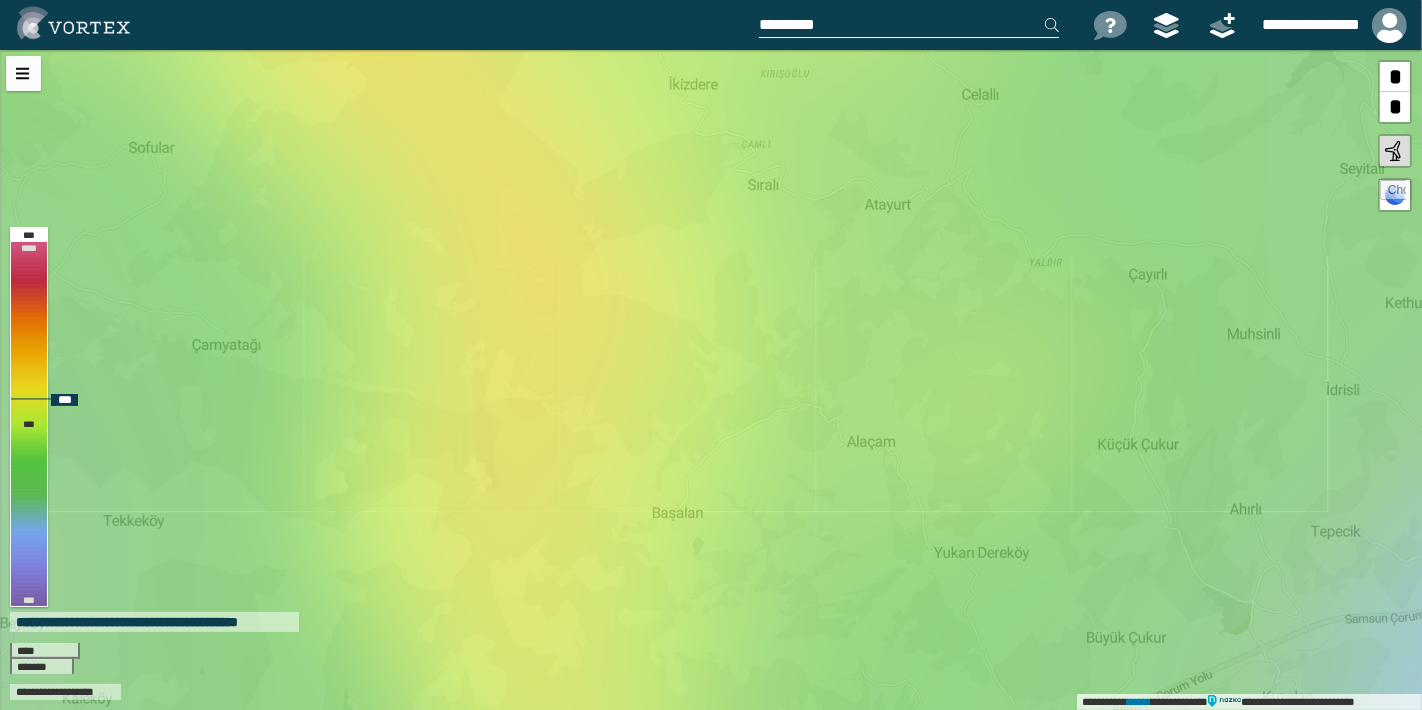 drag, startPoint x: 600, startPoint y: 381, endPoint x: 617, endPoint y: 264, distance: 118.22859 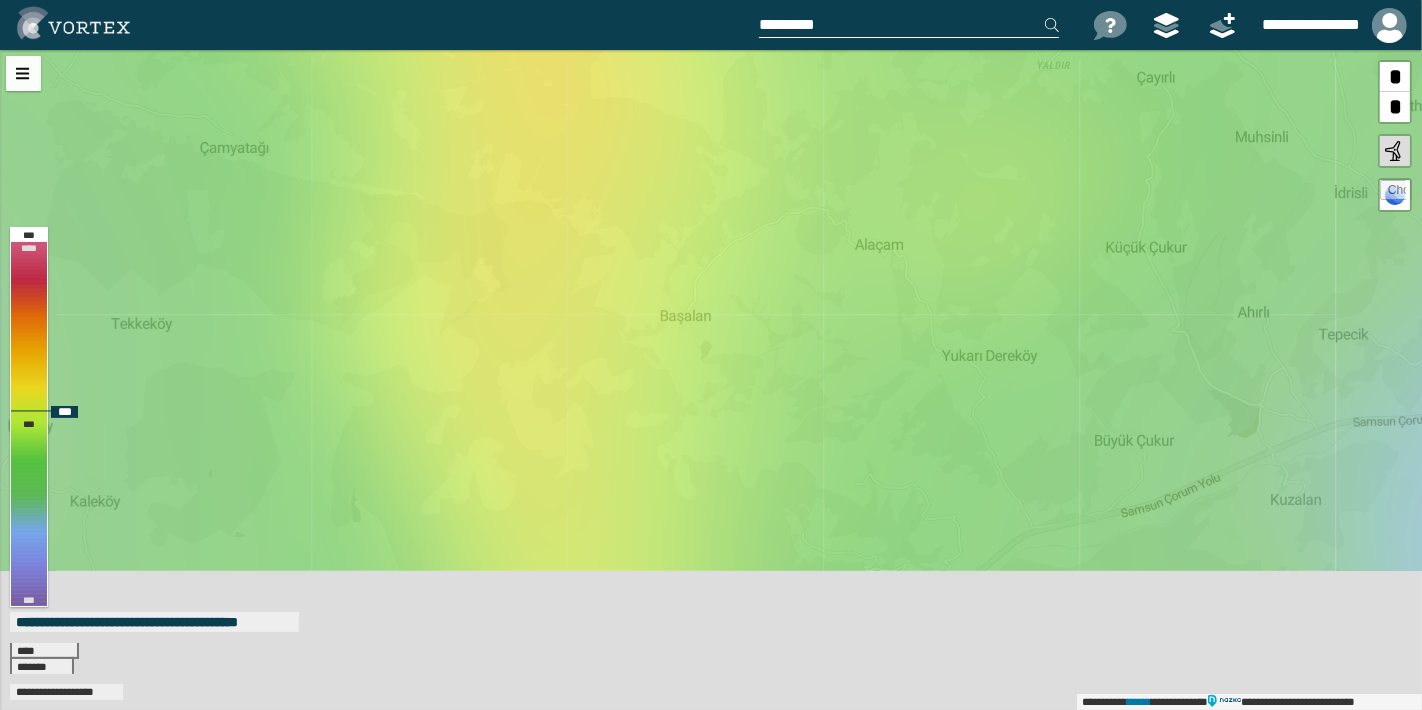 drag, startPoint x: 655, startPoint y: 344, endPoint x: 661, endPoint y: 234, distance: 110.16351 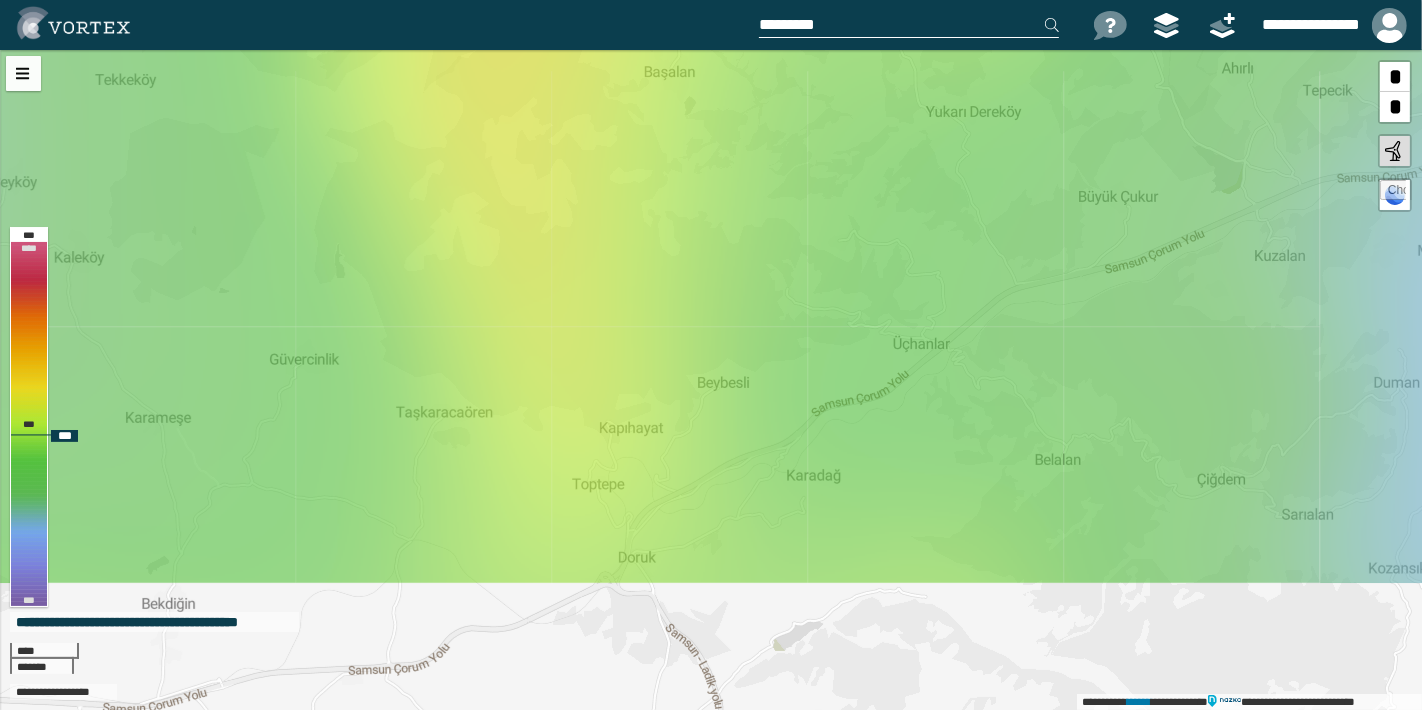 drag, startPoint x: 718, startPoint y: 228, endPoint x: 706, endPoint y: 77, distance: 151.47607 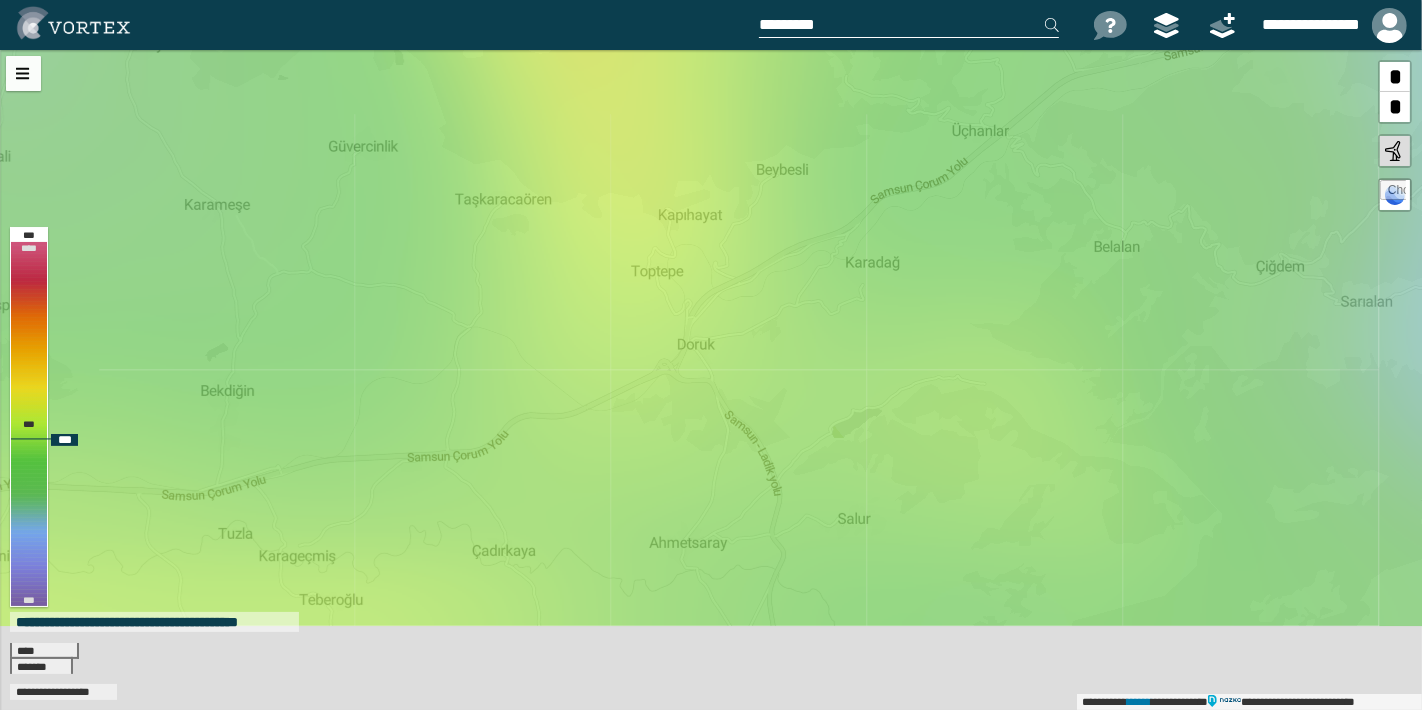 drag, startPoint x: 746, startPoint y: 301, endPoint x: 763, endPoint y: 237, distance: 66.21933 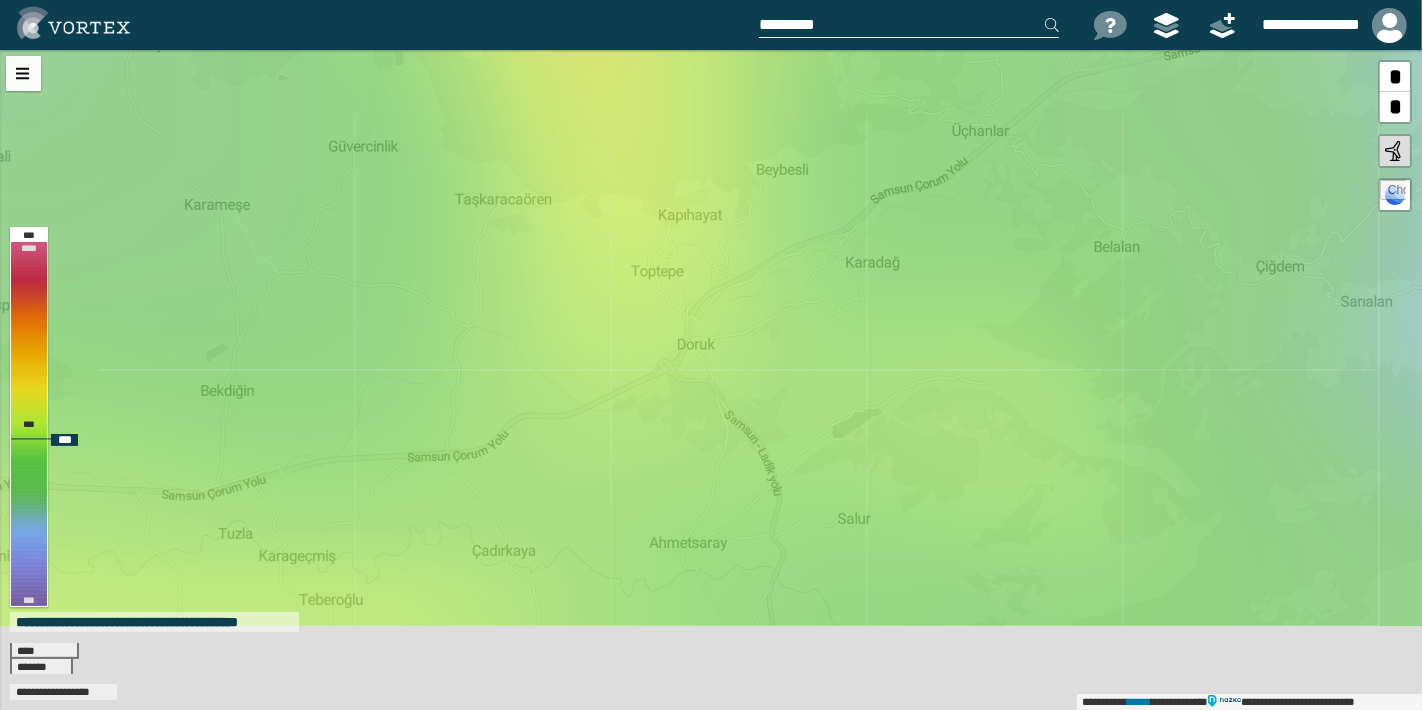 click on "**********" at bounding box center (711, 380) 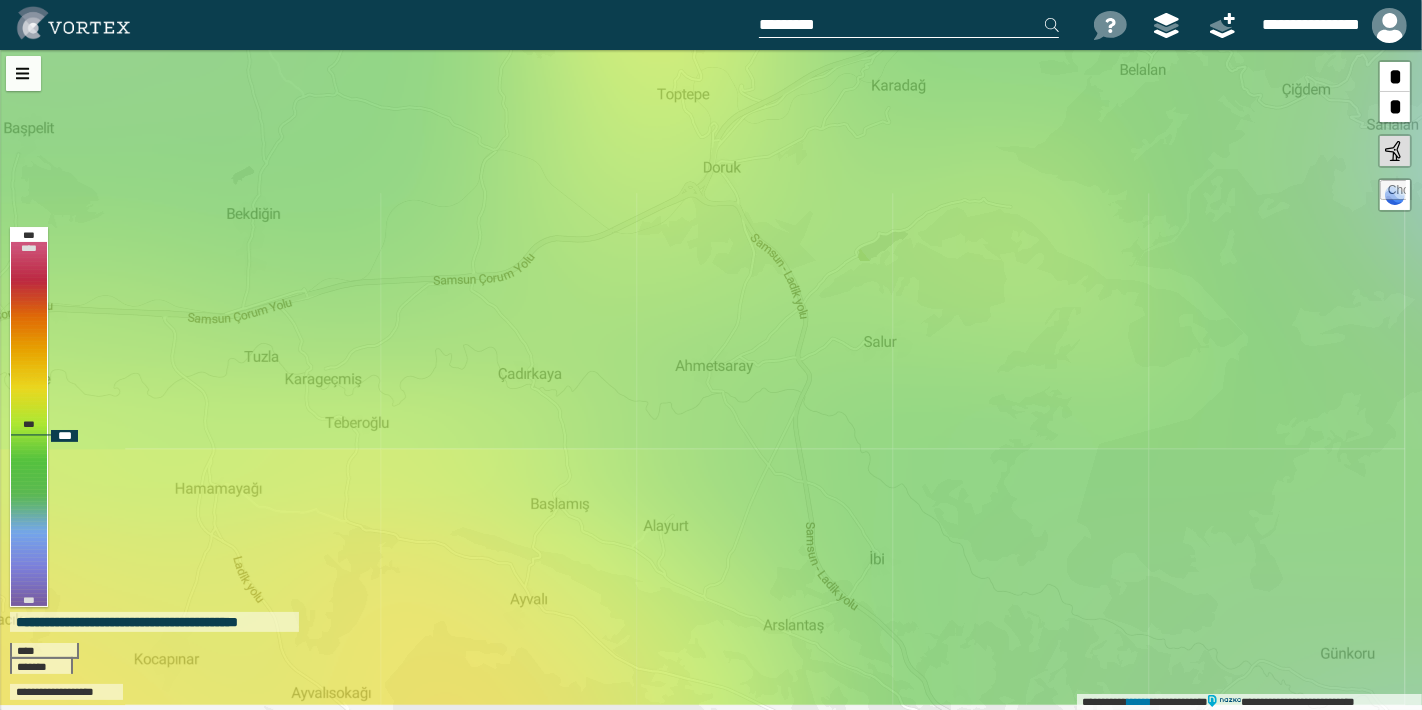 drag, startPoint x: 695, startPoint y: 342, endPoint x: 713, endPoint y: 194, distance: 149.09058 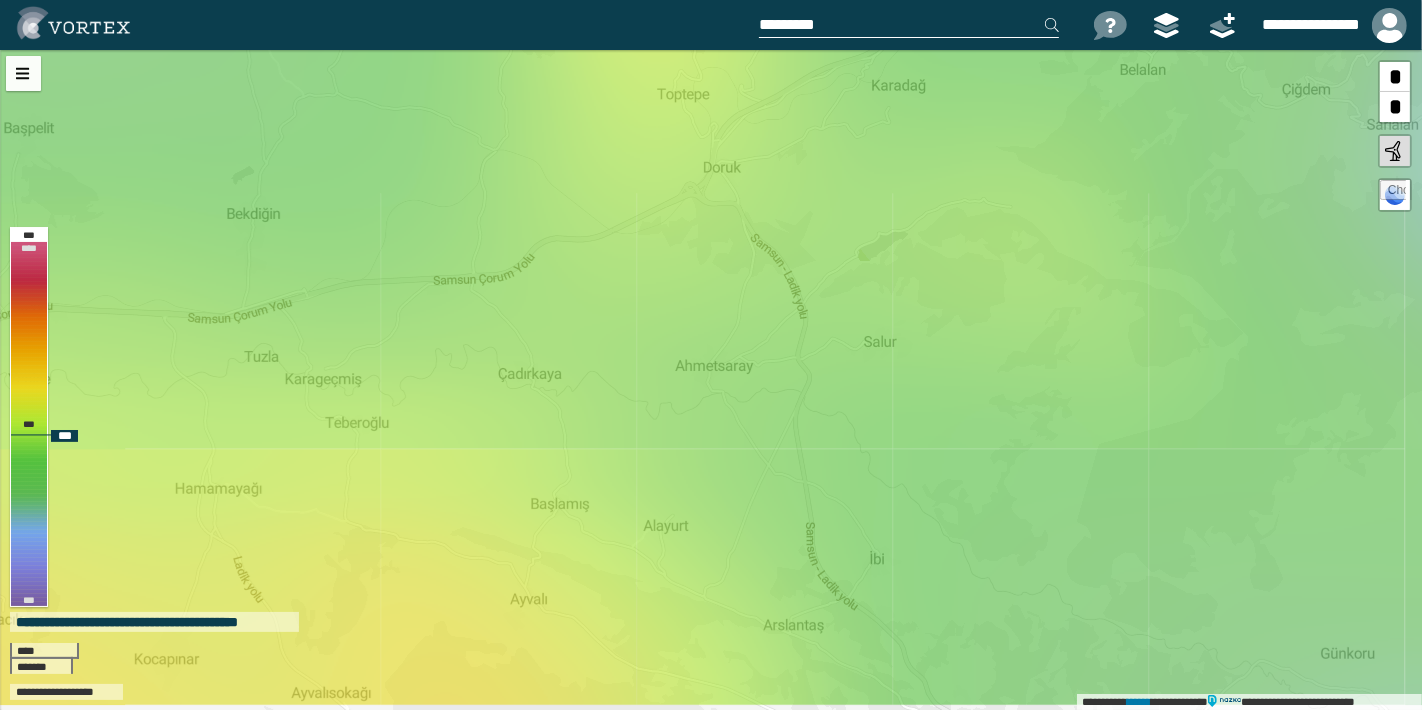 click on "**********" at bounding box center [711, 380] 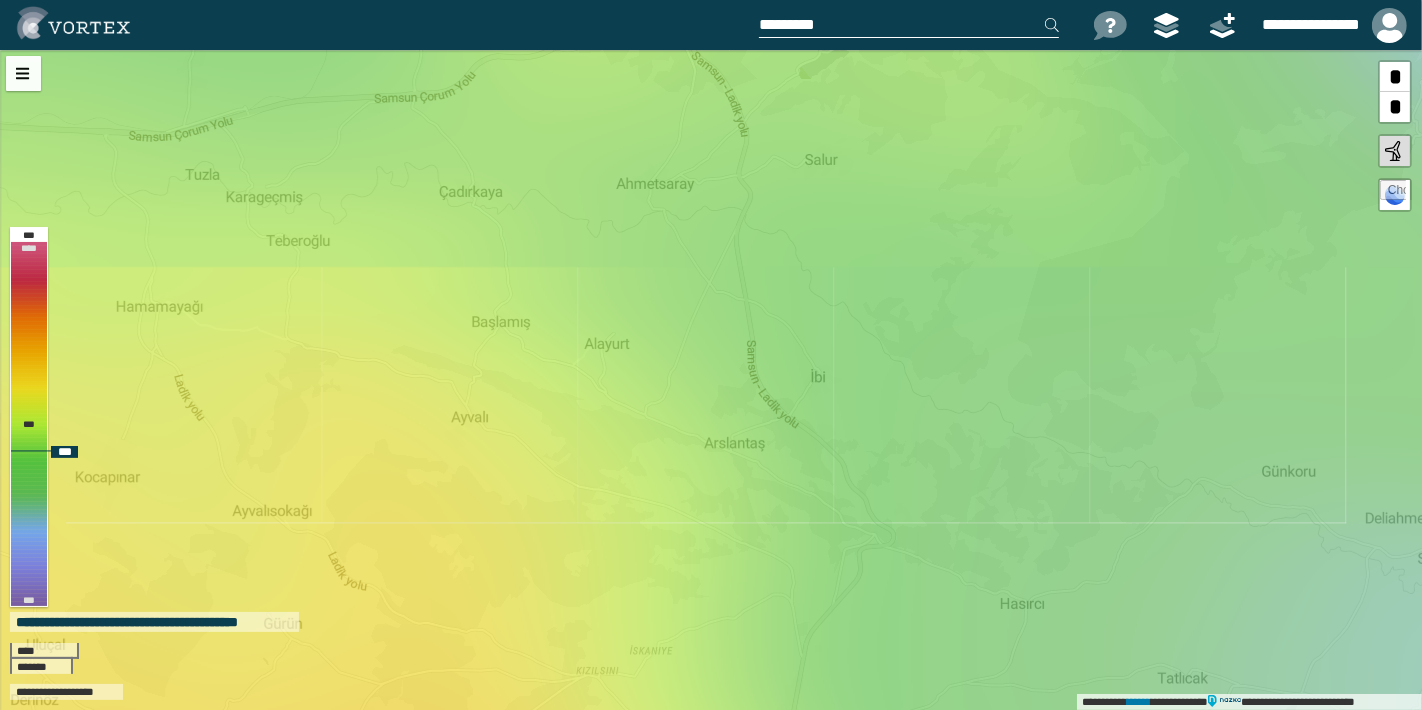 drag, startPoint x: 767, startPoint y: 394, endPoint x: 708, endPoint y: 211, distance: 192.27585 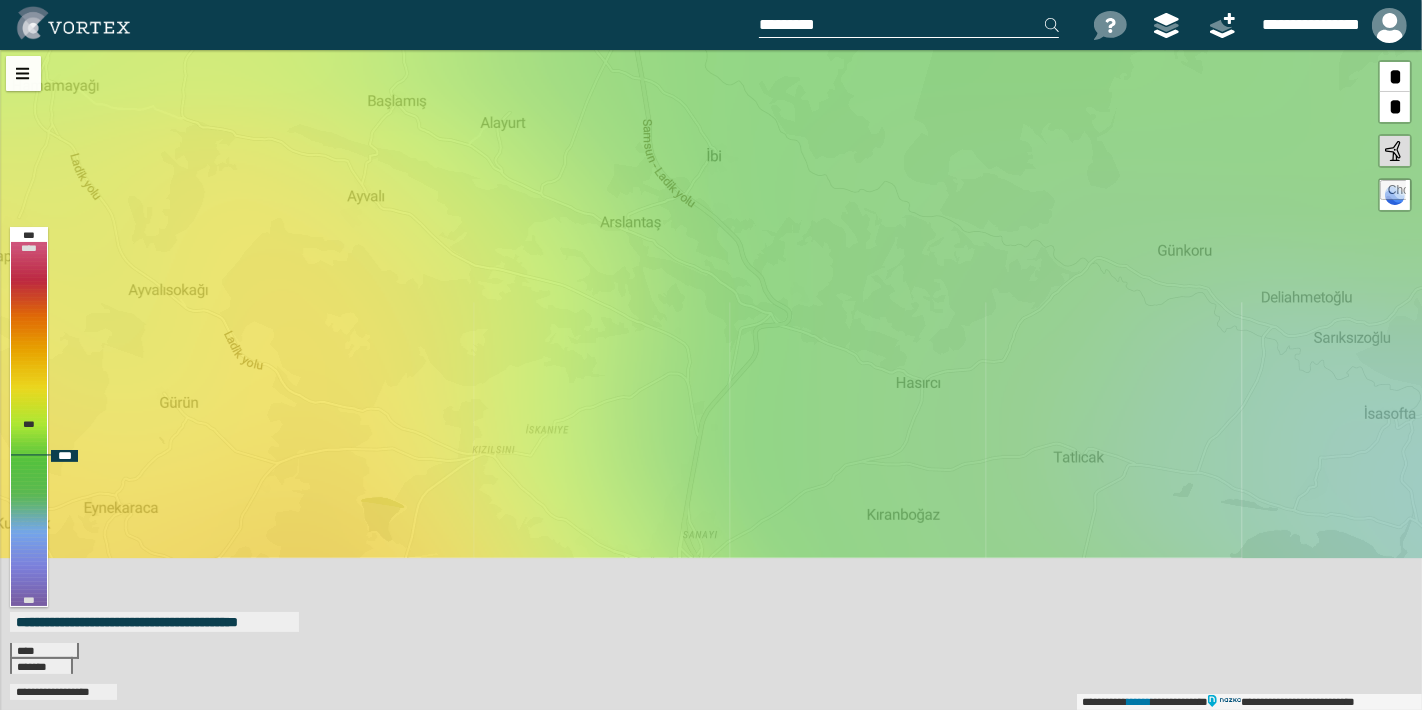 drag, startPoint x: 796, startPoint y: 452, endPoint x: 694, endPoint y: 233, distance: 241.58849 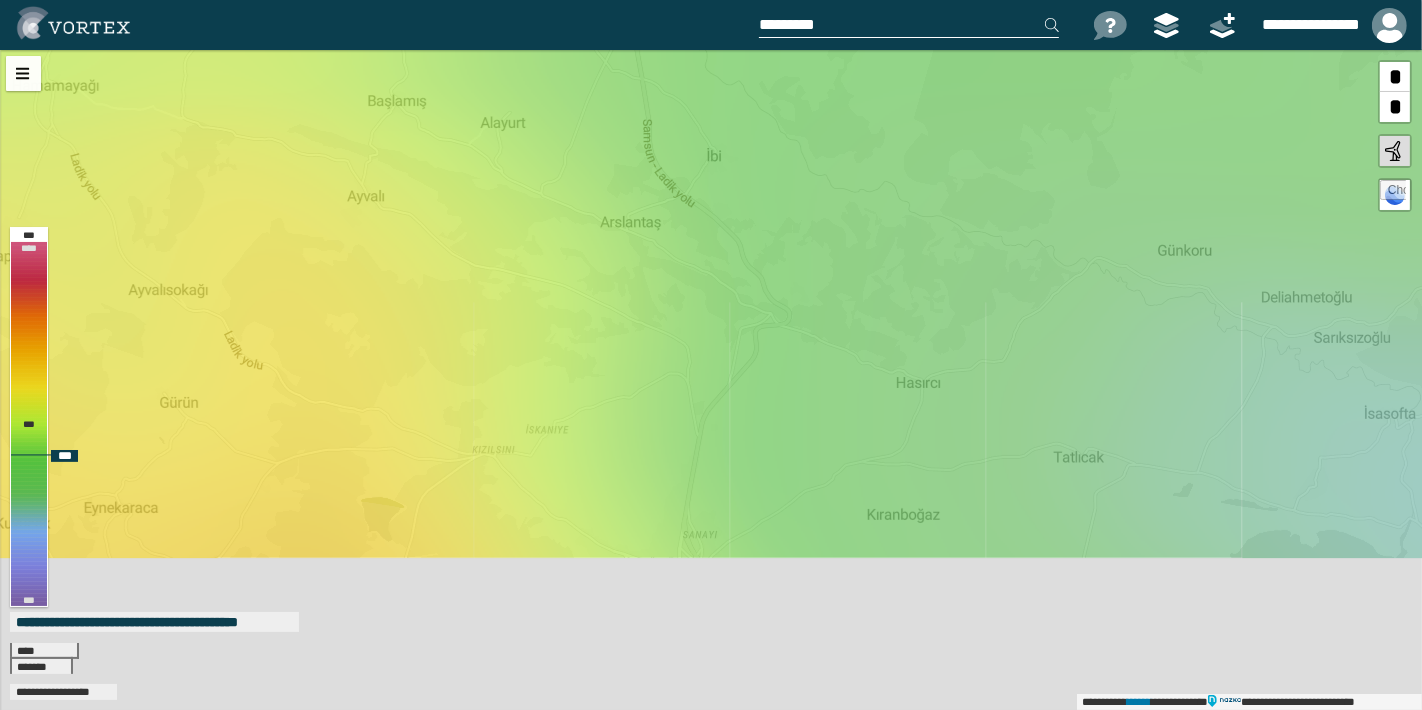 click on "**********" at bounding box center [711, 380] 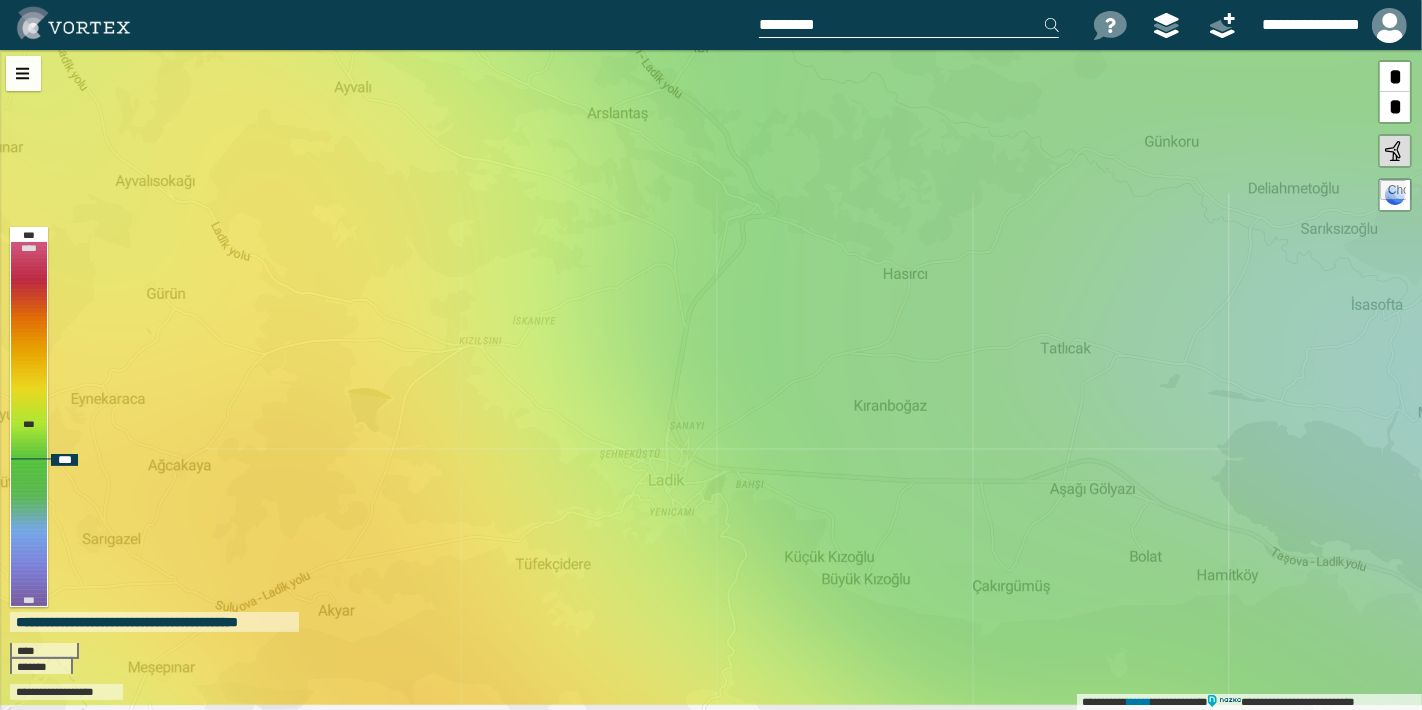 drag, startPoint x: 726, startPoint y: 277, endPoint x: 722, endPoint y: 241, distance: 36.221542 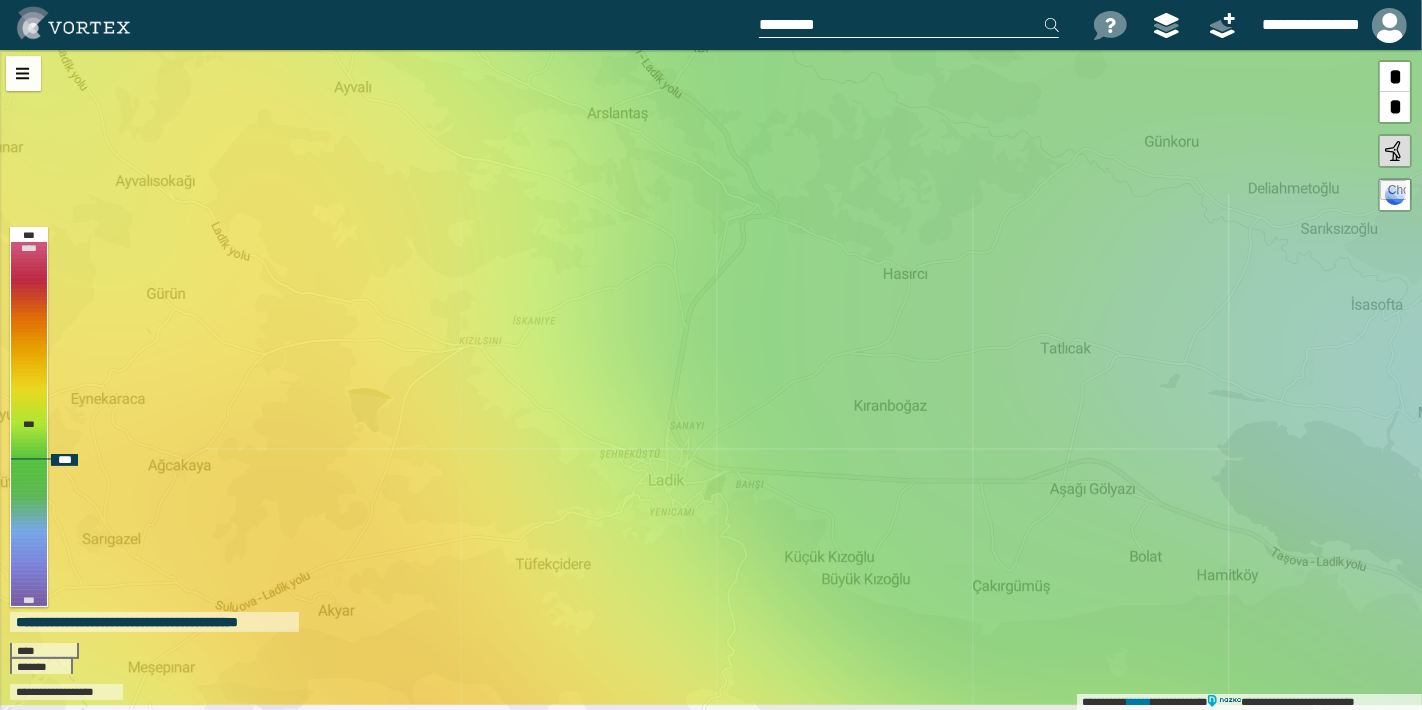 click on "**********" at bounding box center (711, 380) 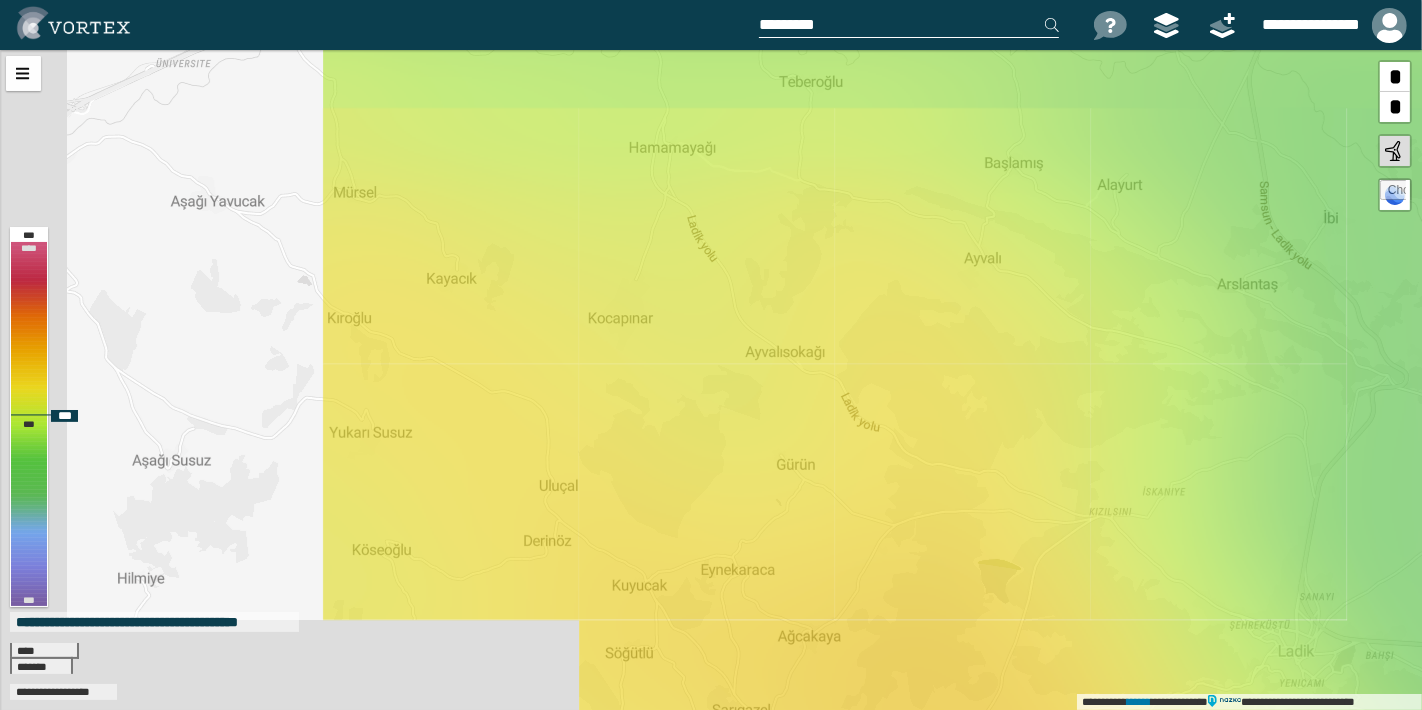 drag, startPoint x: 514, startPoint y: 334, endPoint x: 1146, endPoint y: 506, distance: 654.987 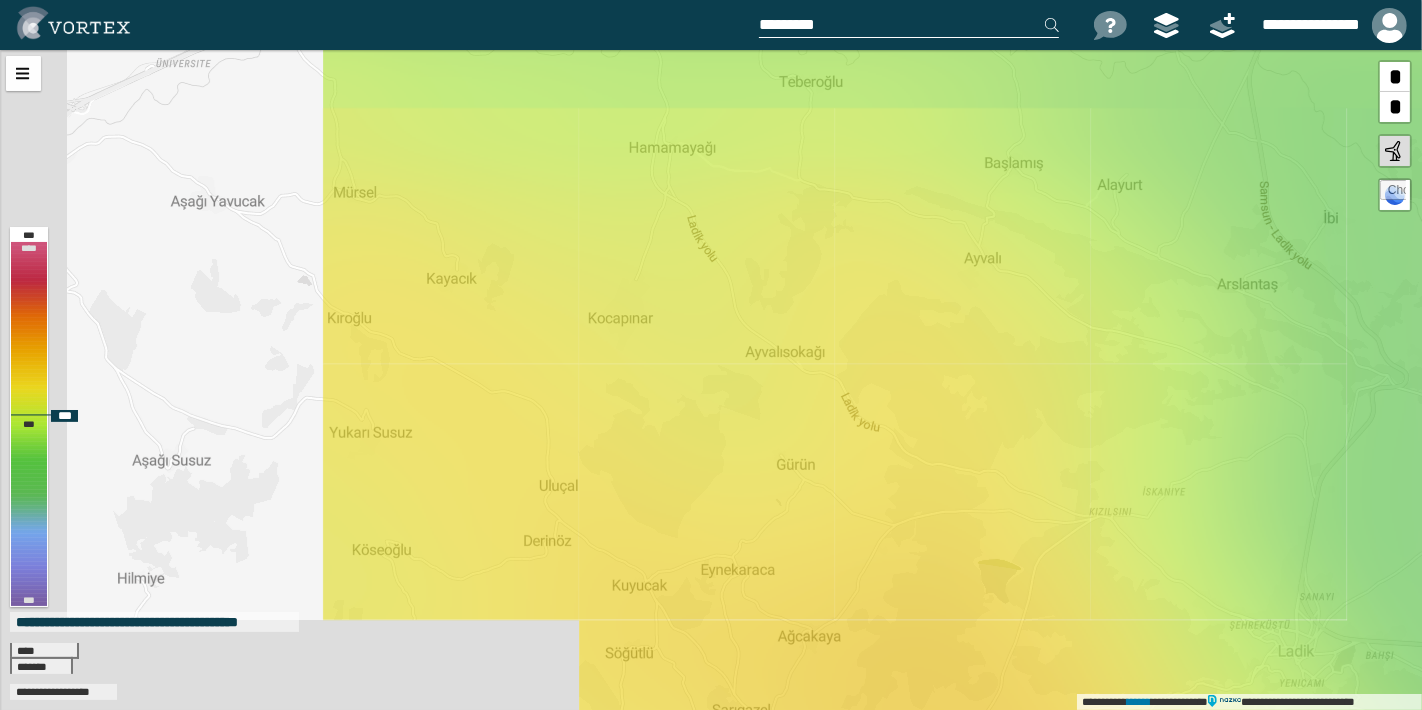 click on "**********" at bounding box center [711, 380] 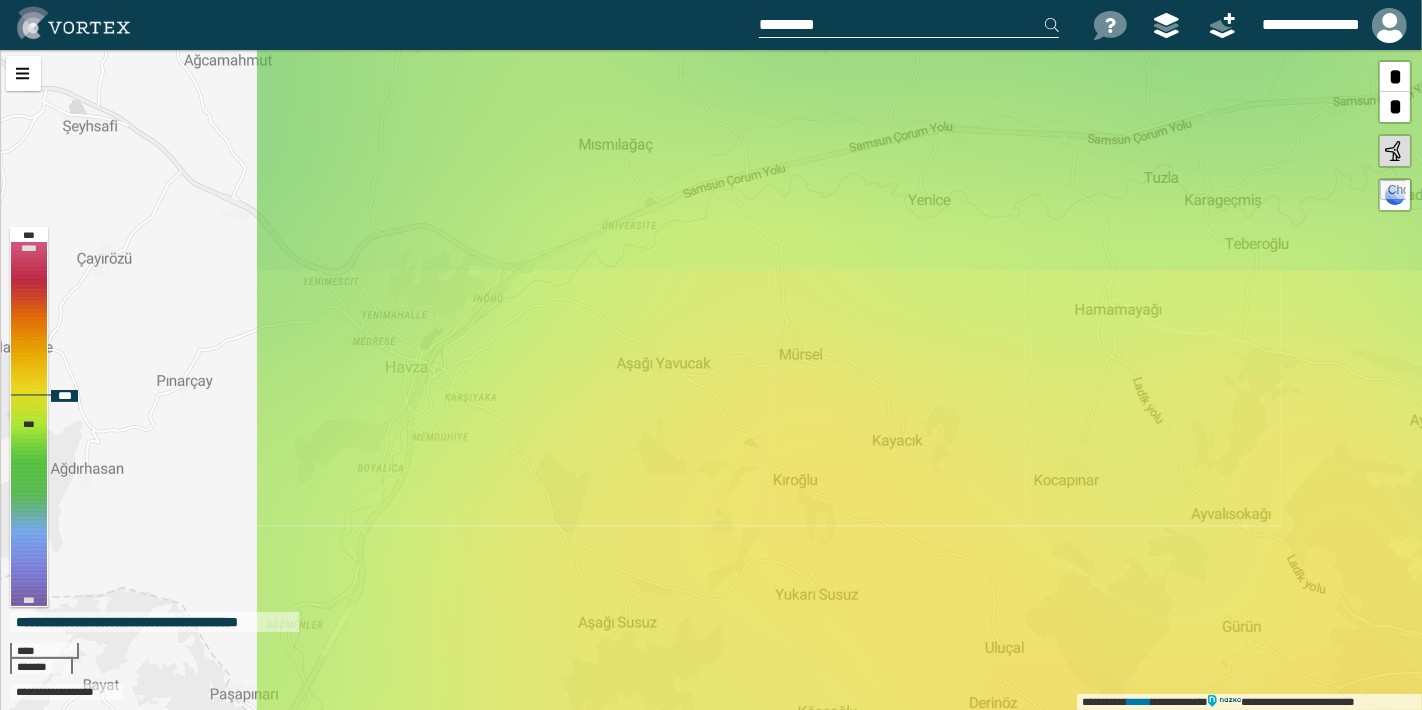 drag, startPoint x: 1134, startPoint y: 444, endPoint x: 1187, endPoint y: 464, distance: 56.648037 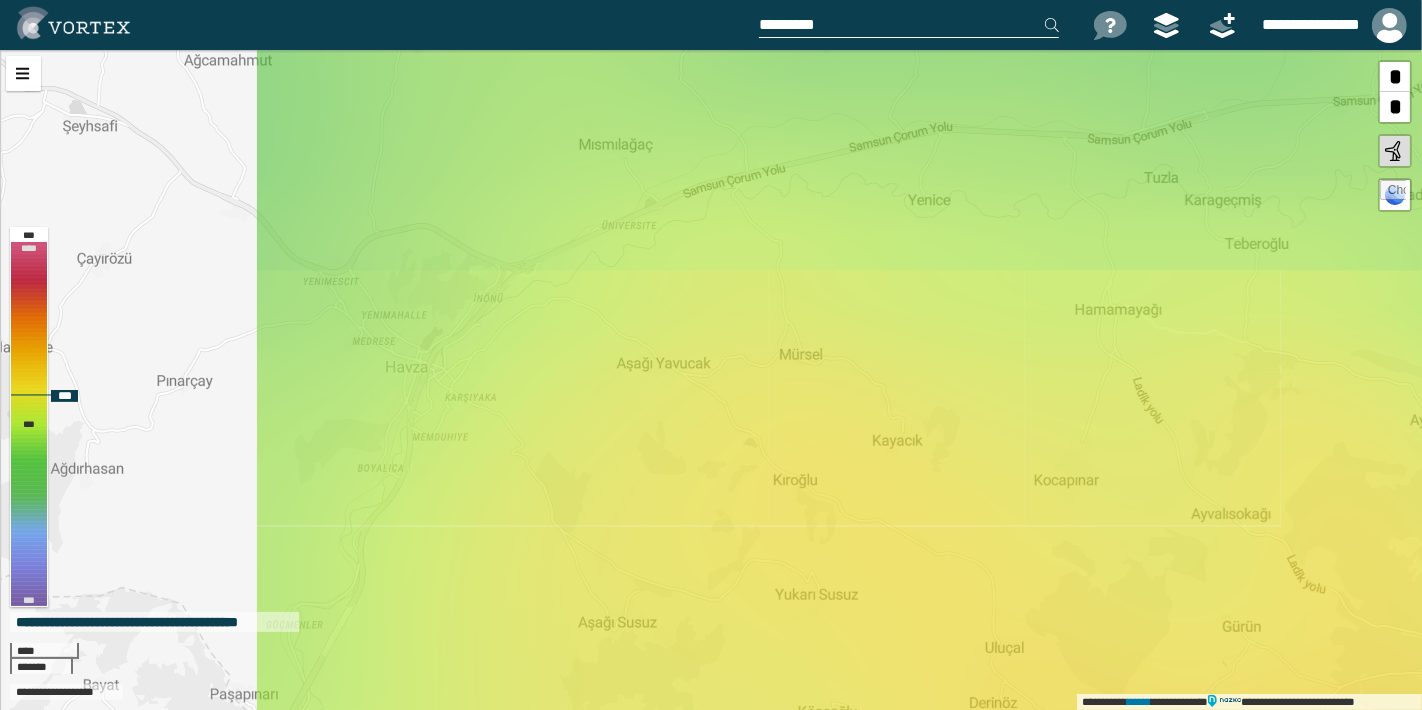 click on "**********" at bounding box center (711, 380) 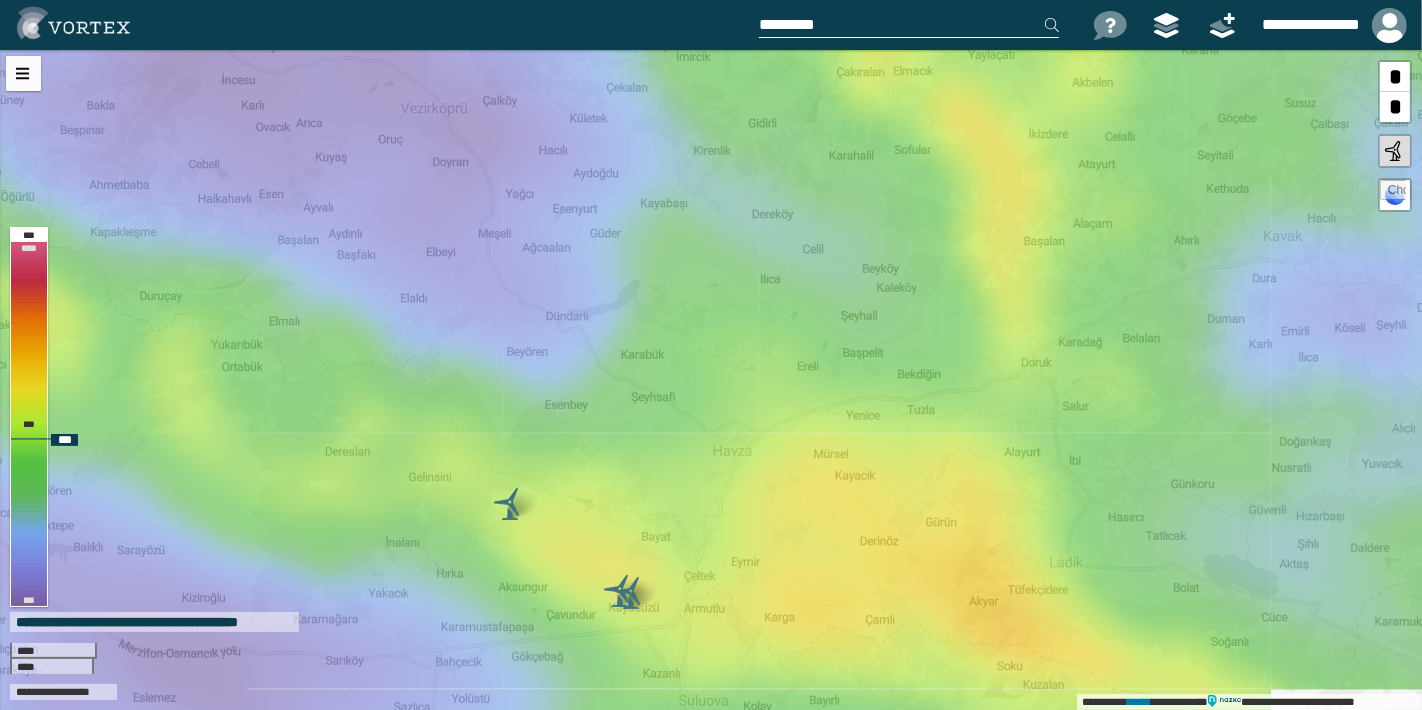 drag, startPoint x: 1097, startPoint y: 368, endPoint x: 915, endPoint y: 391, distance: 183.44754 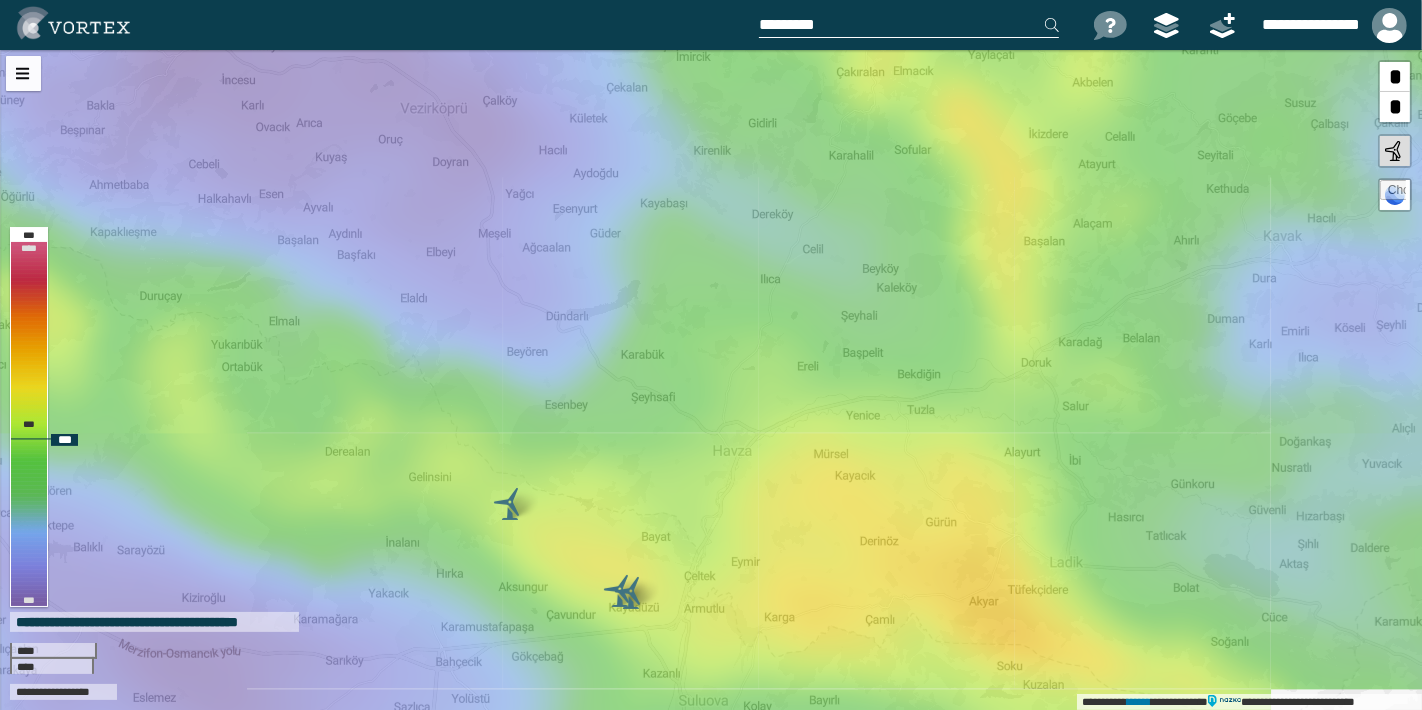 click on "**********" at bounding box center [711, 380] 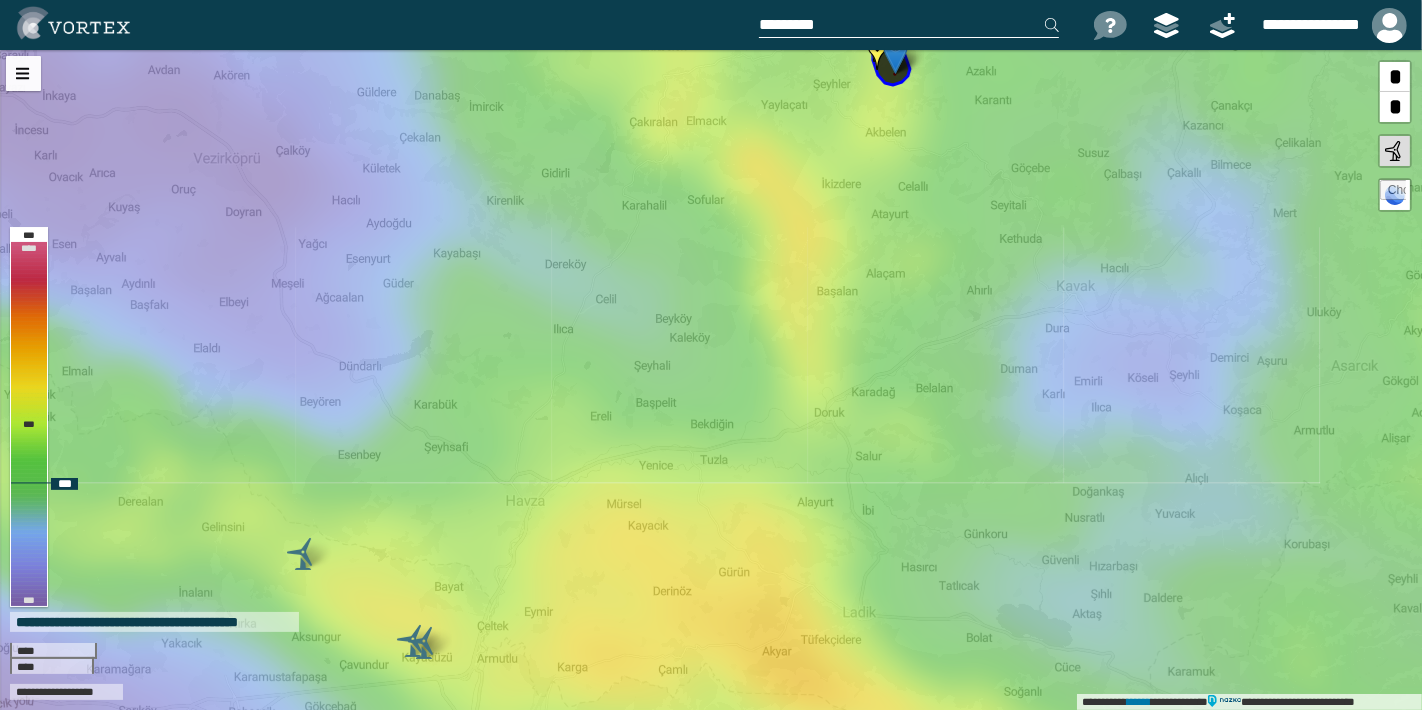 drag, startPoint x: 1168, startPoint y: 286, endPoint x: 961, endPoint y: 338, distance: 213.43149 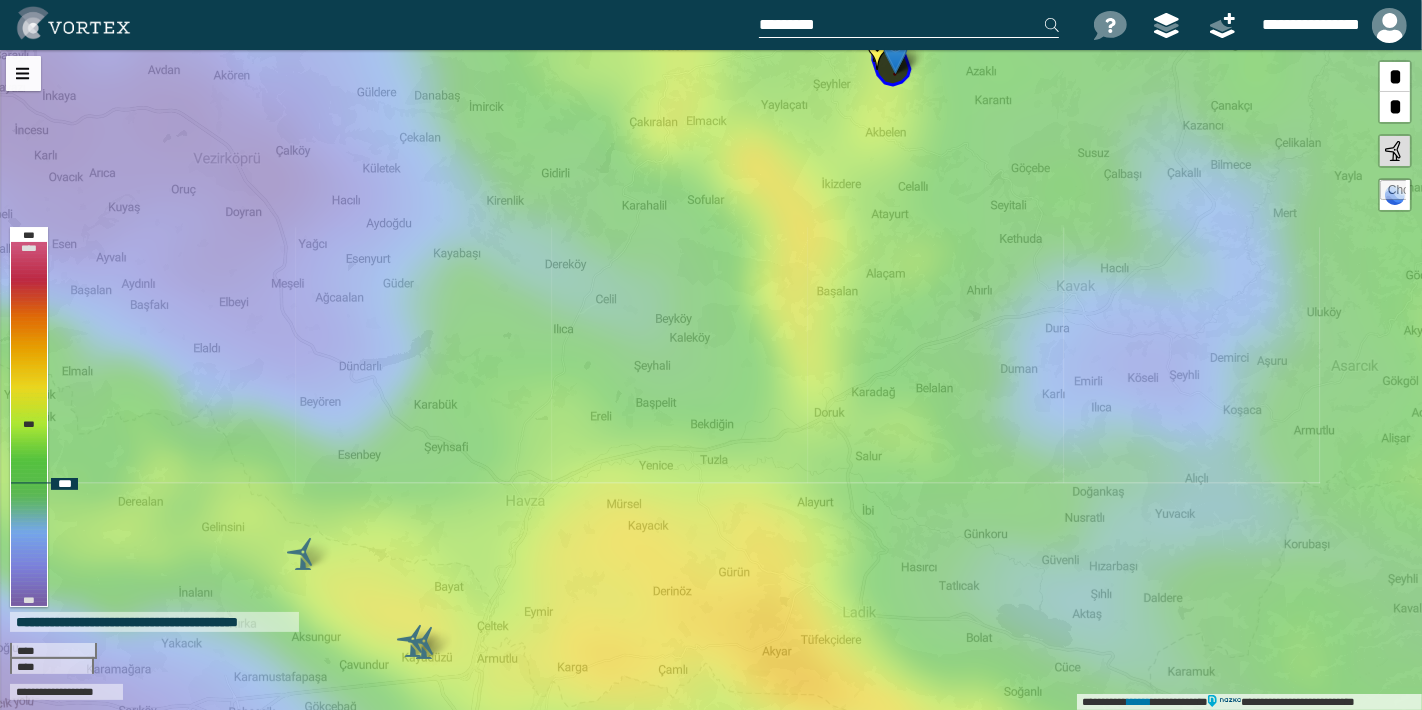 click on "**********" at bounding box center (711, 380) 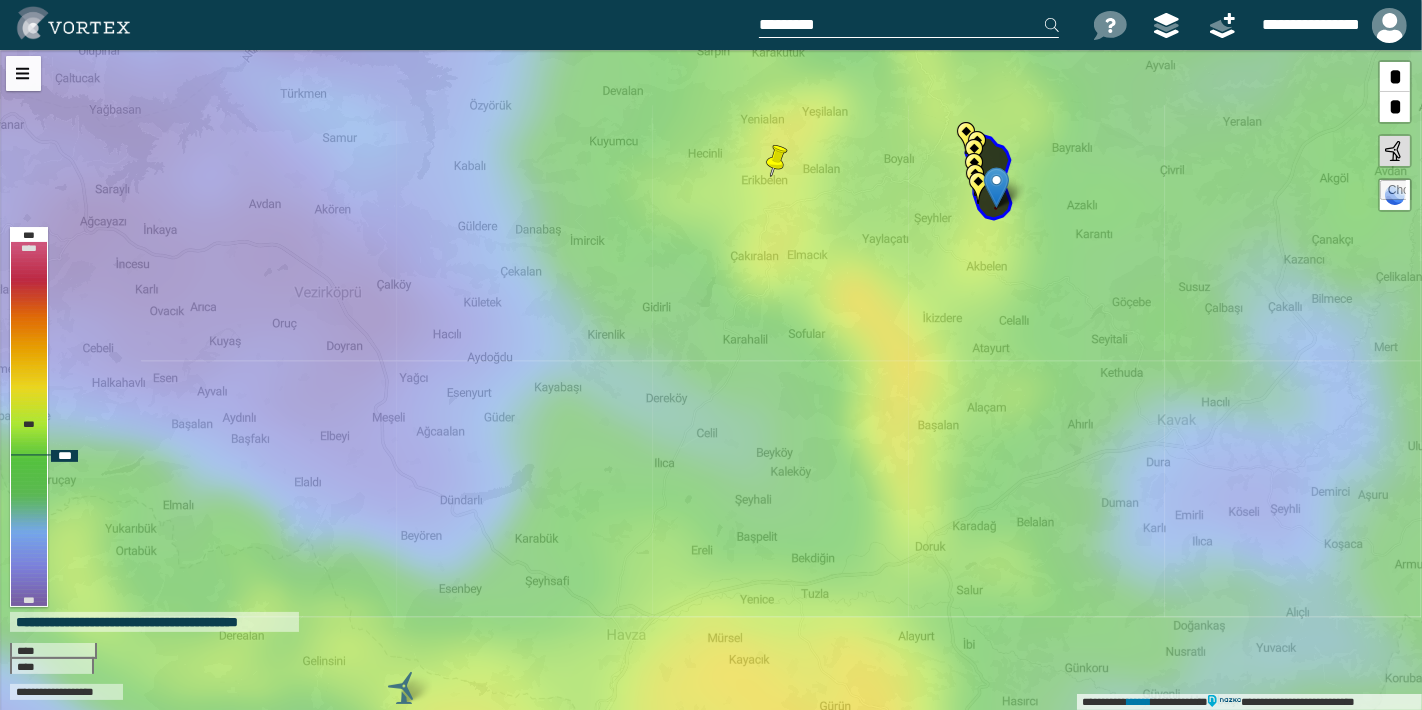 drag, startPoint x: 975, startPoint y: 272, endPoint x: 1024, endPoint y: 326, distance: 72.91776 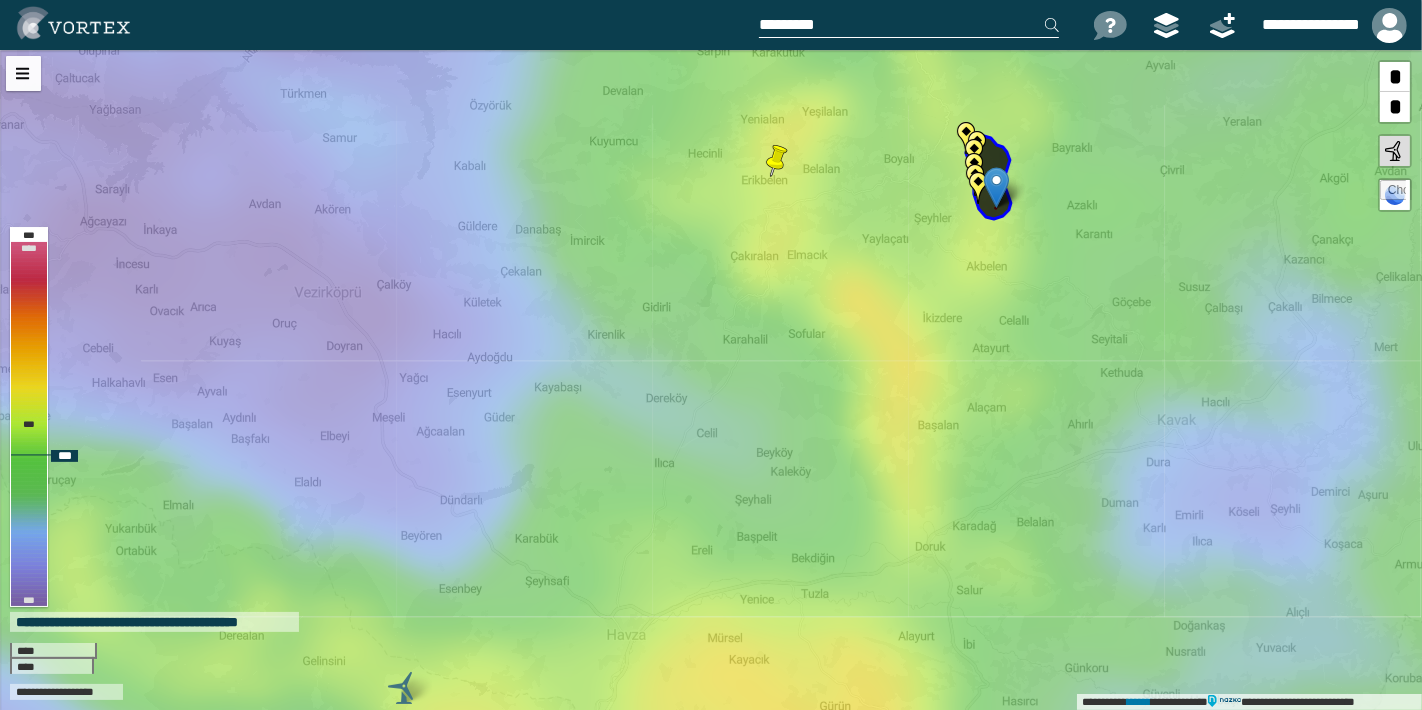 click on "**********" at bounding box center (711, 380) 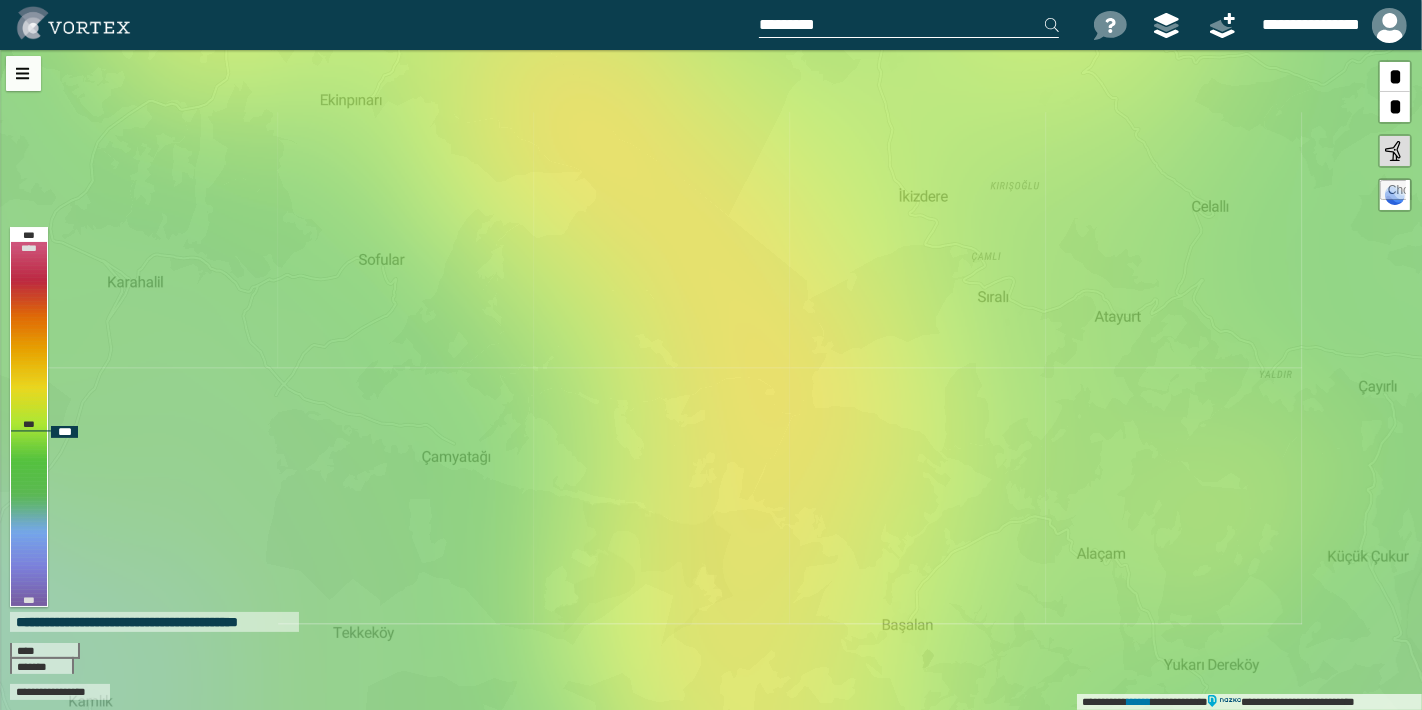 drag, startPoint x: 1182, startPoint y: 441, endPoint x: 970, endPoint y: 333, distance: 237.92436 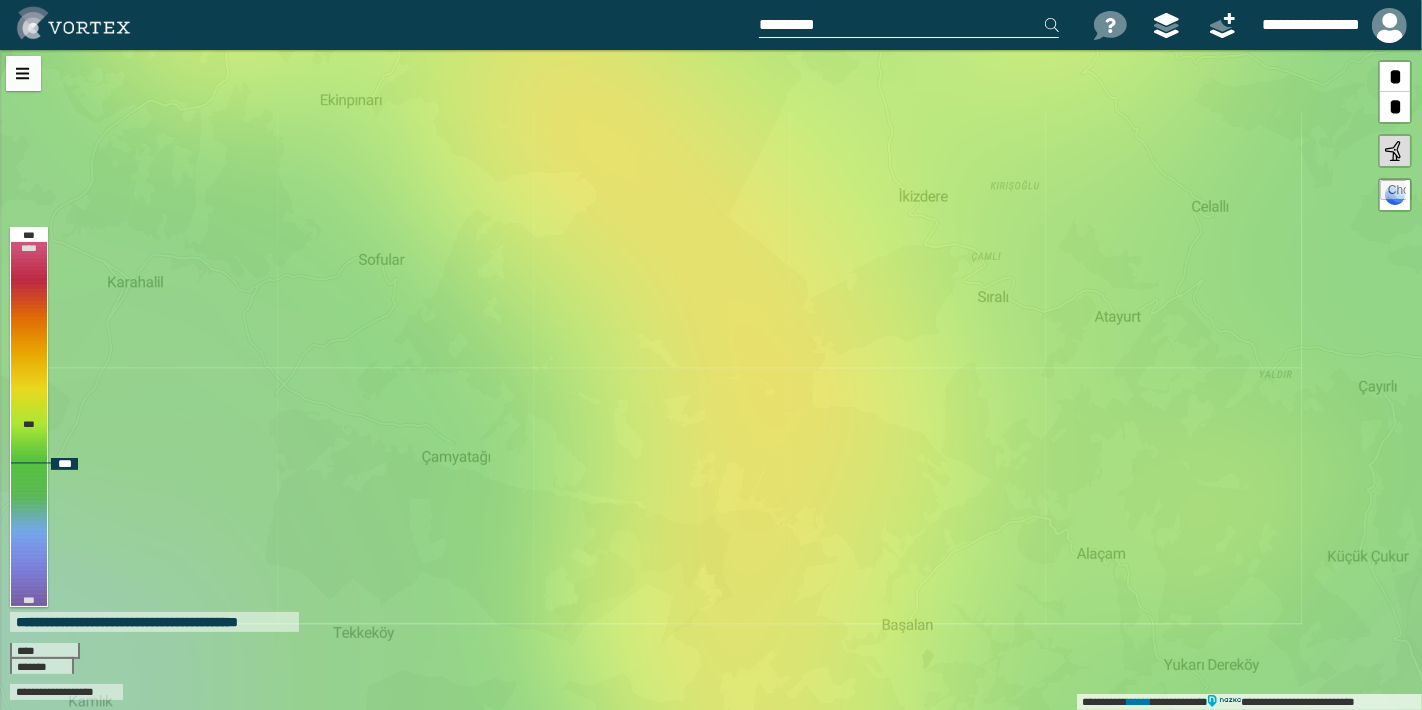 click at bounding box center [1393, 193] 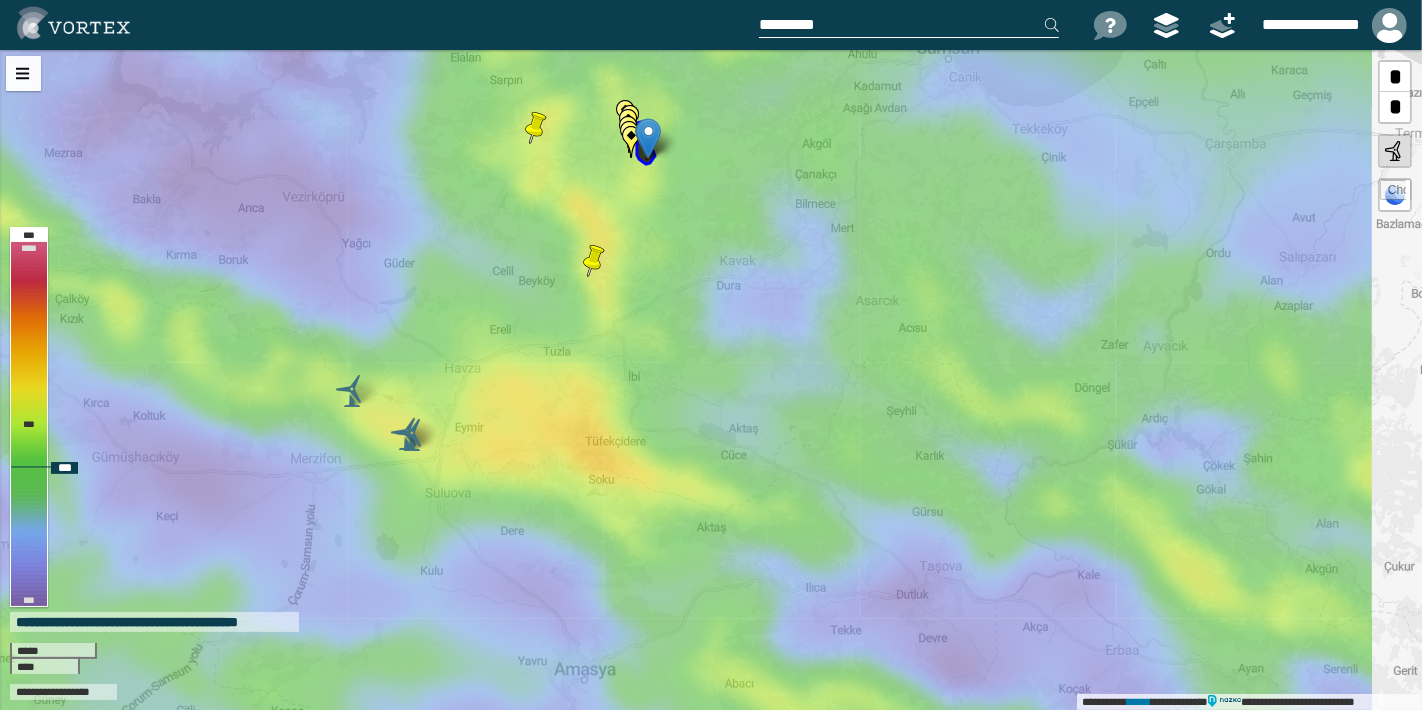 drag, startPoint x: 905, startPoint y: 373, endPoint x: 702, endPoint y: 208, distance: 261.59894 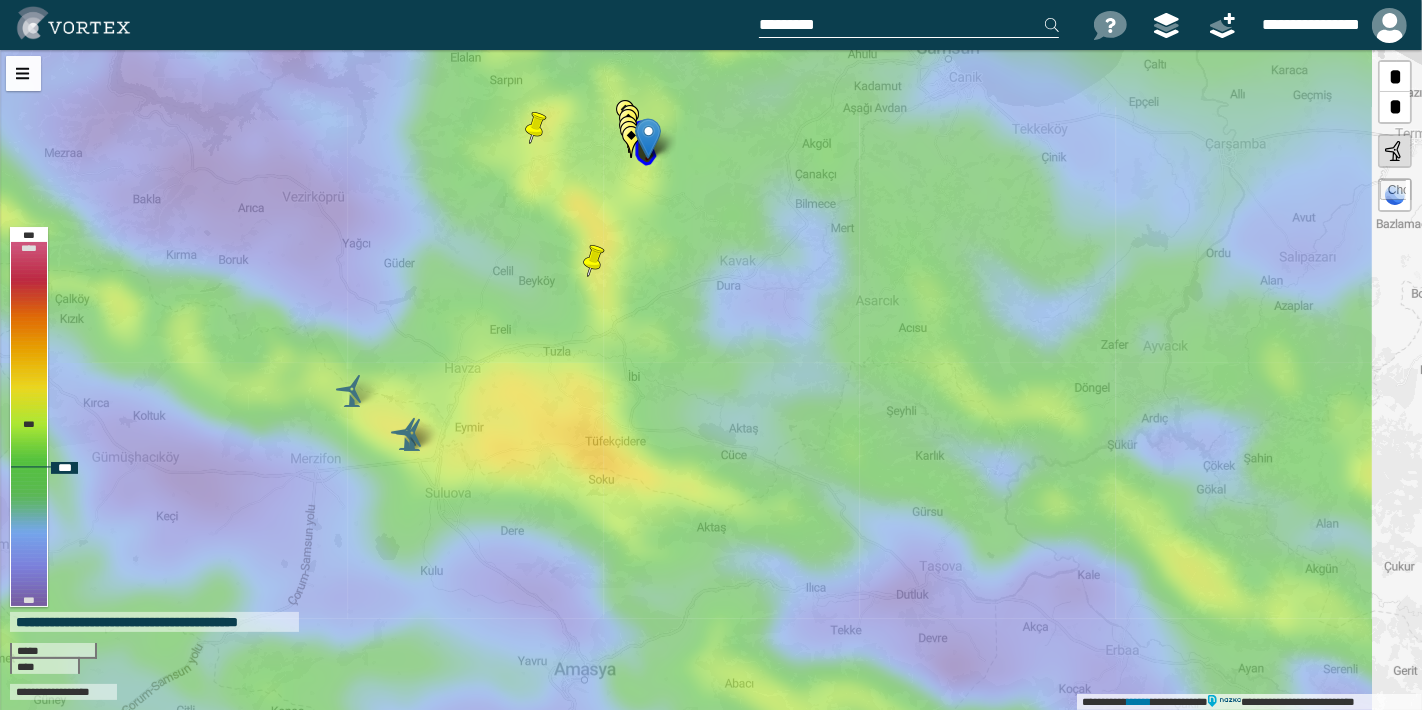 click on "**********" at bounding box center [711, 380] 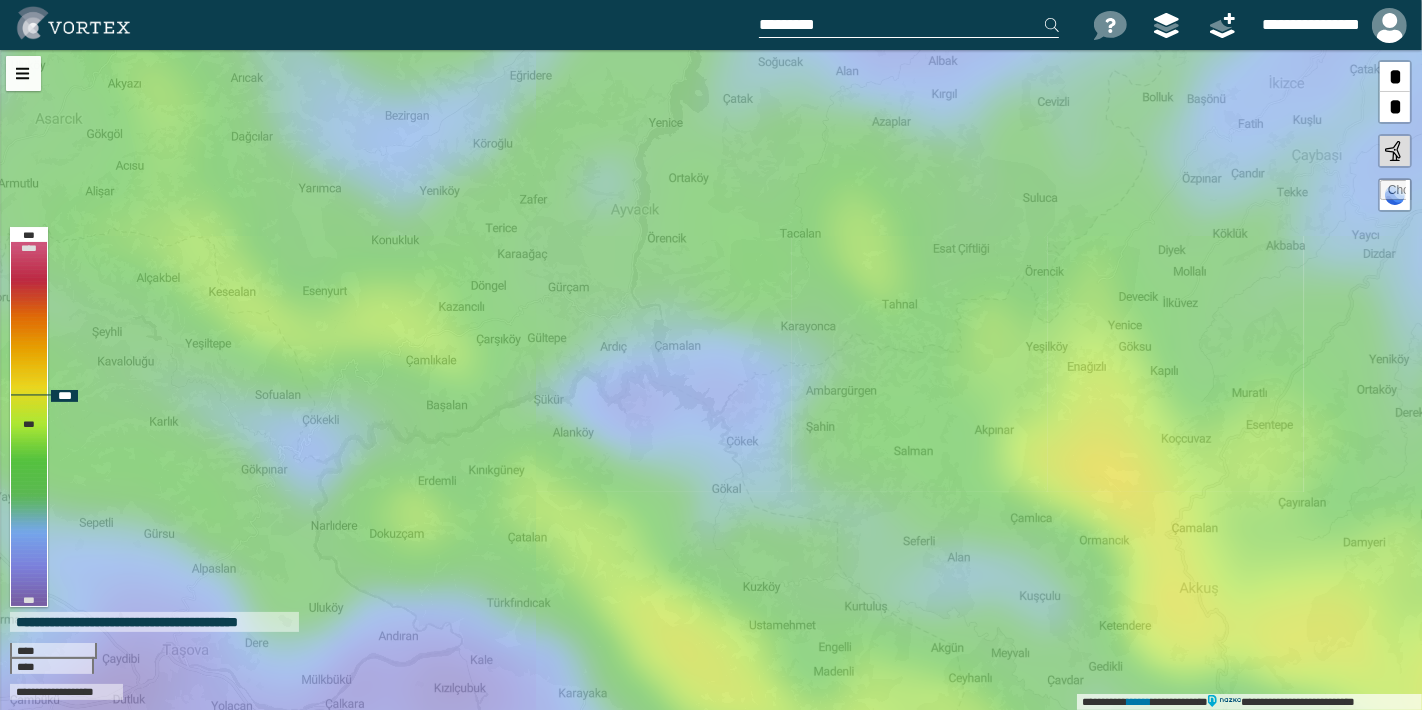 drag, startPoint x: 950, startPoint y: 272, endPoint x: 1137, endPoint y: 503, distance: 297.20364 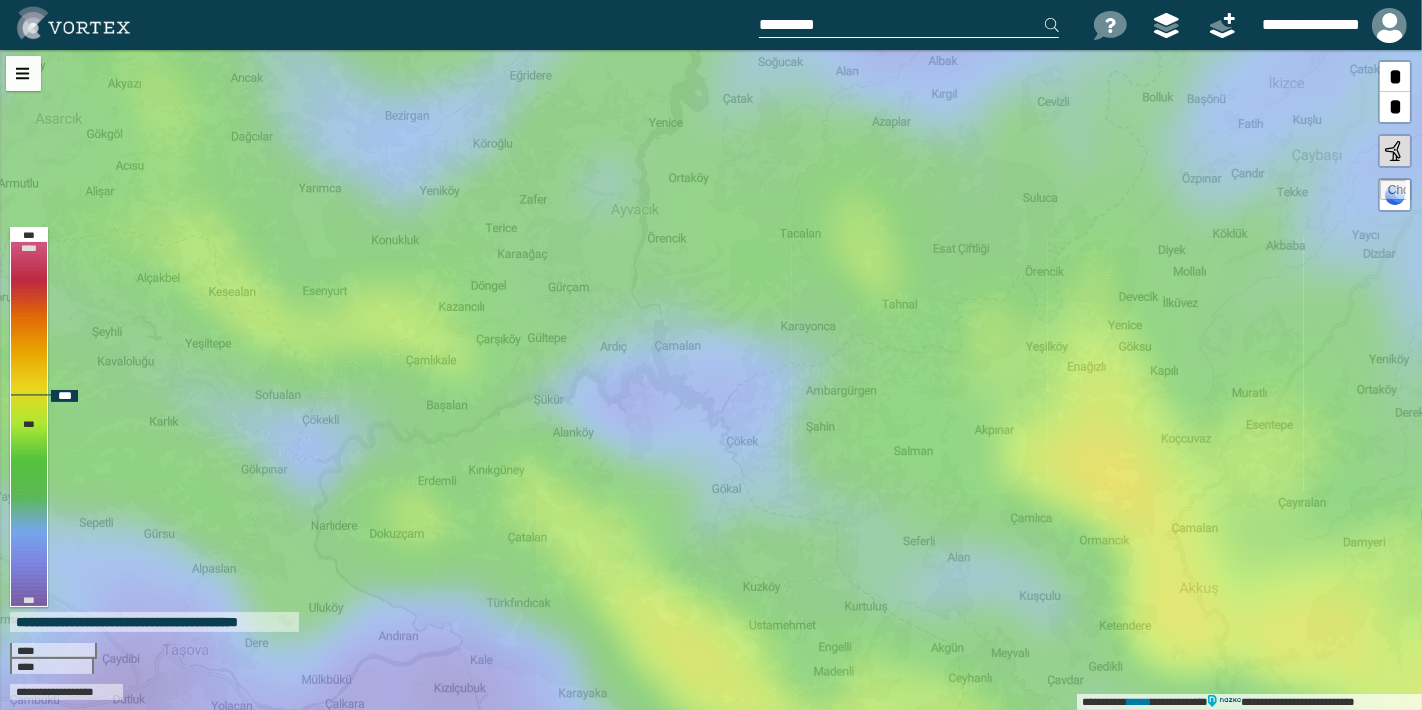click on "**********" at bounding box center [711, 380] 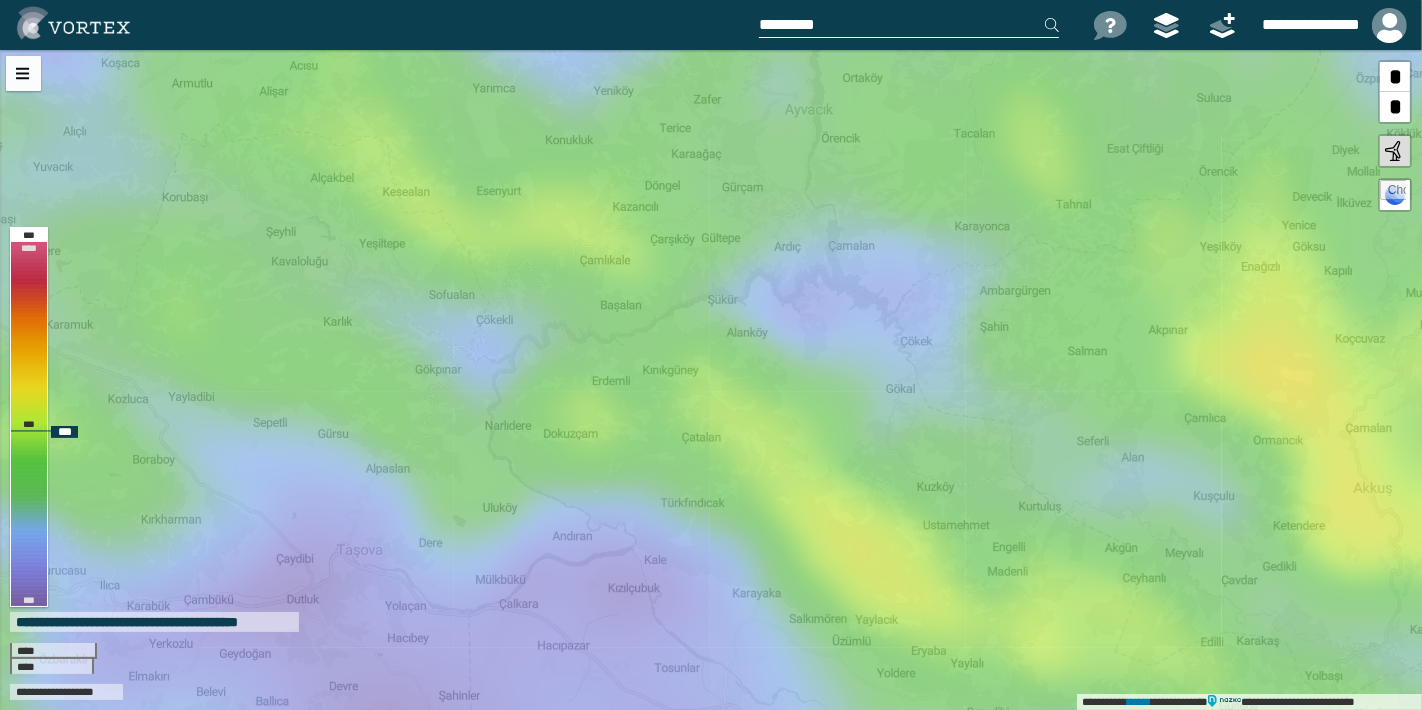 drag, startPoint x: 390, startPoint y: 320, endPoint x: 564, endPoint y: 220, distance: 200.68881 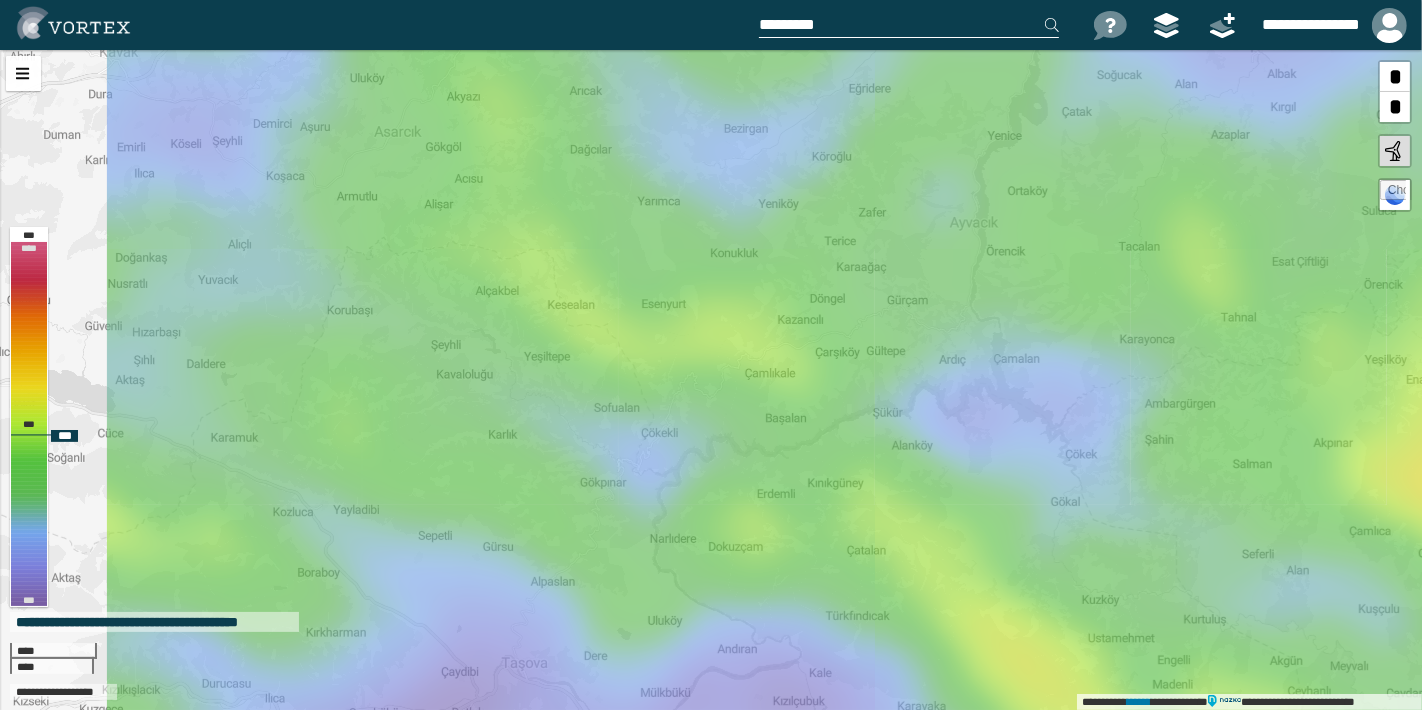 drag, startPoint x: 692, startPoint y: 274, endPoint x: 773, endPoint y: 346, distance: 108.37435 